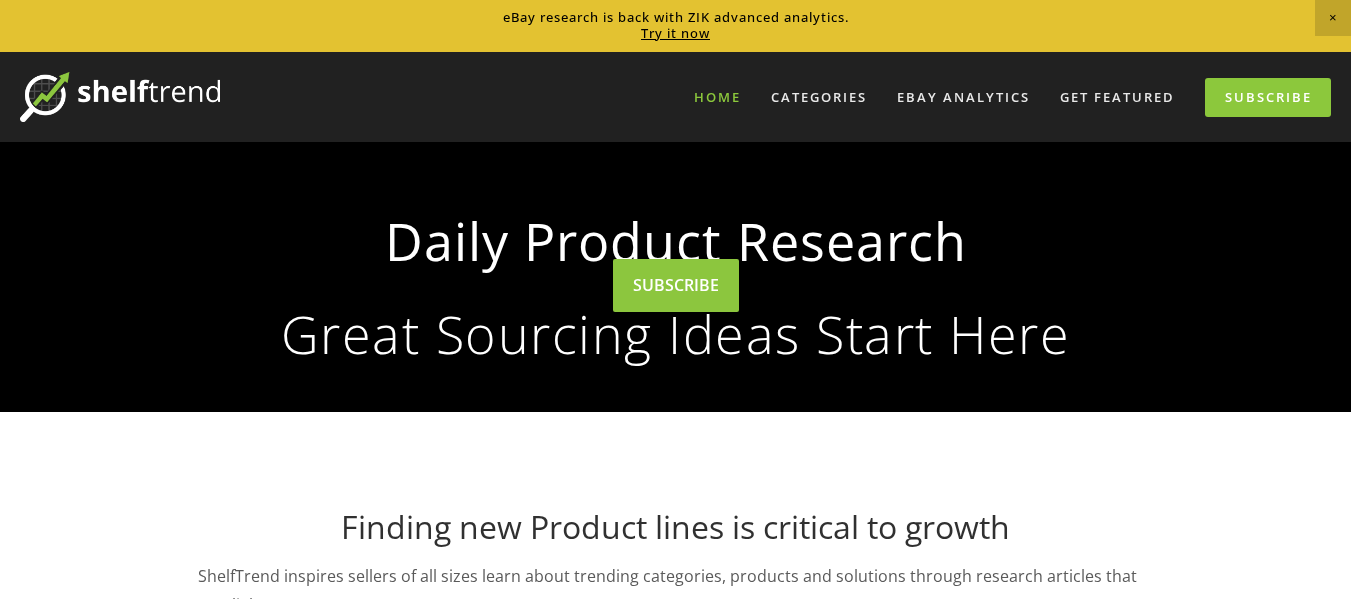 scroll, scrollTop: 600, scrollLeft: 0, axis: vertical 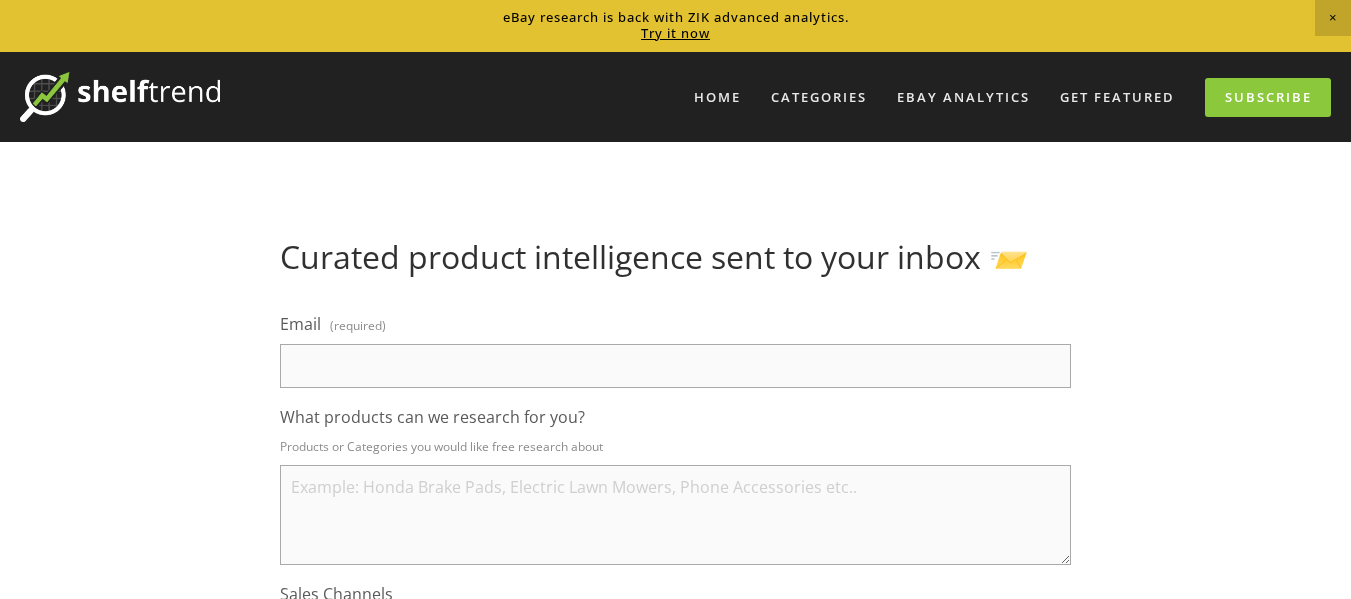 click on "Email (required)" at bounding box center [675, 366] 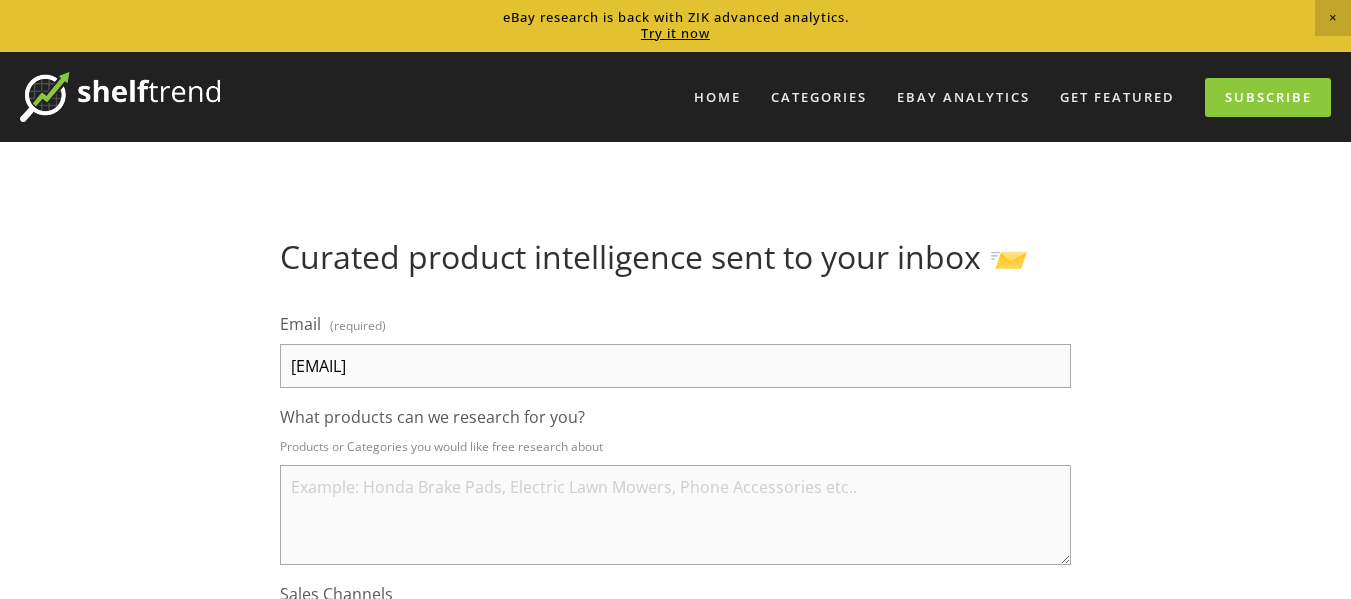 type on "aalianishq@gmaial.com" 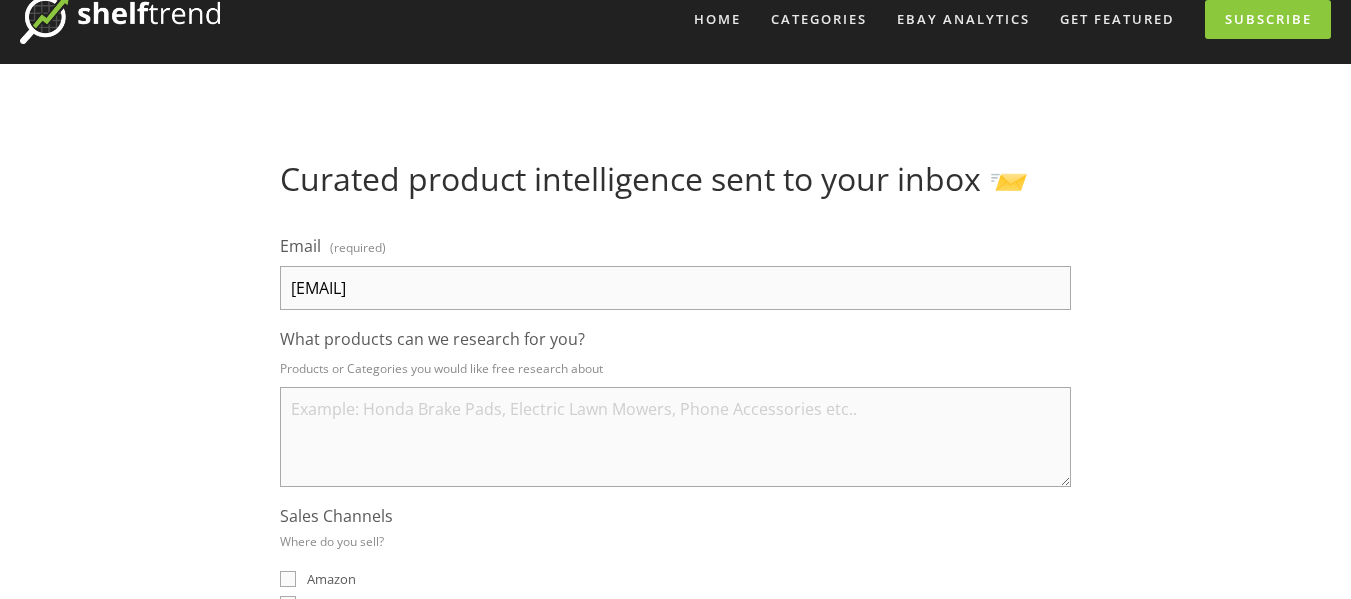 scroll, scrollTop: 200, scrollLeft: 0, axis: vertical 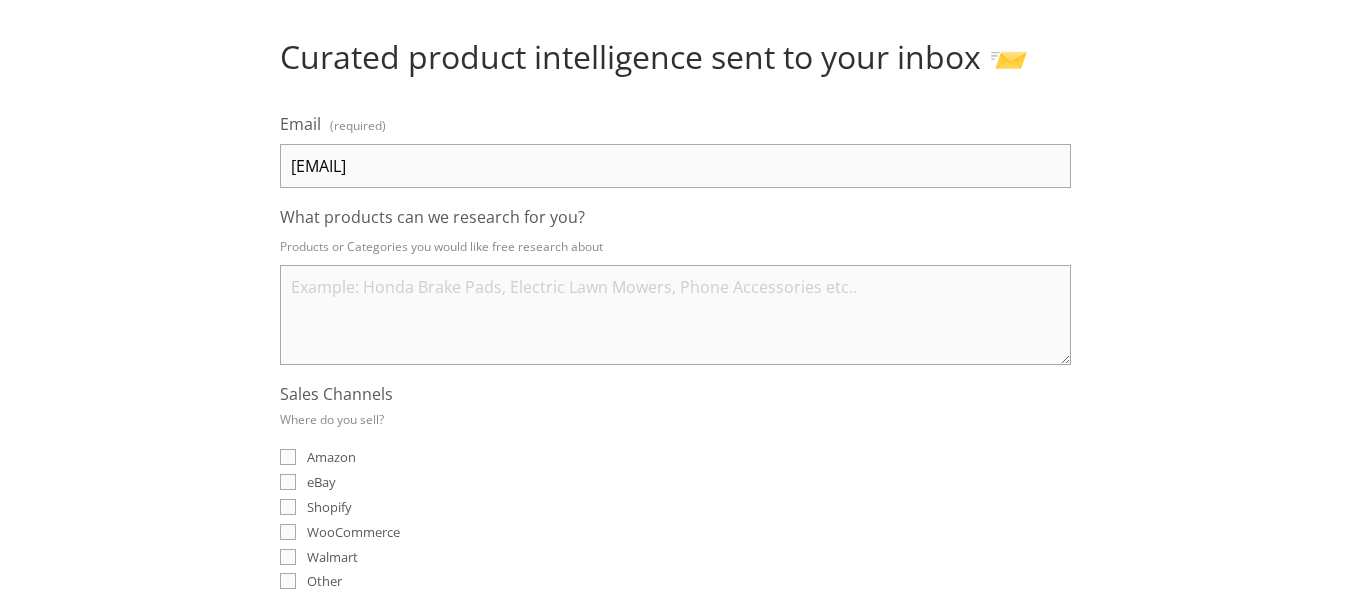 click on "What products can we research for you?" at bounding box center (675, 315) 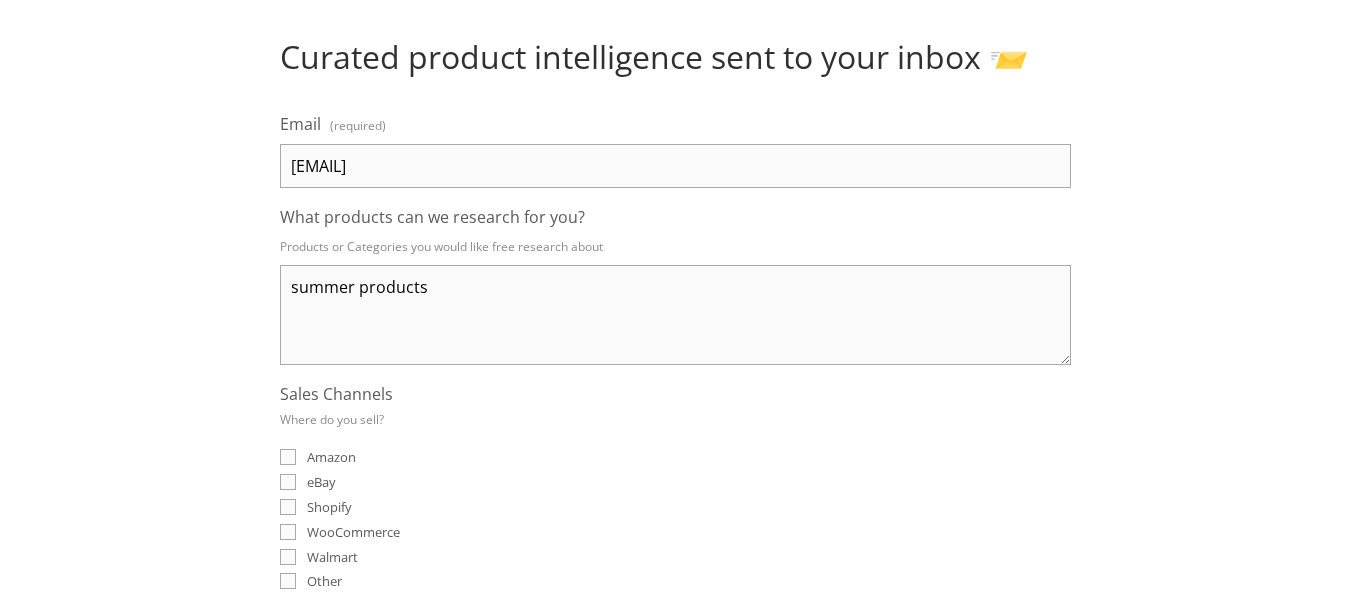 type on "summer products" 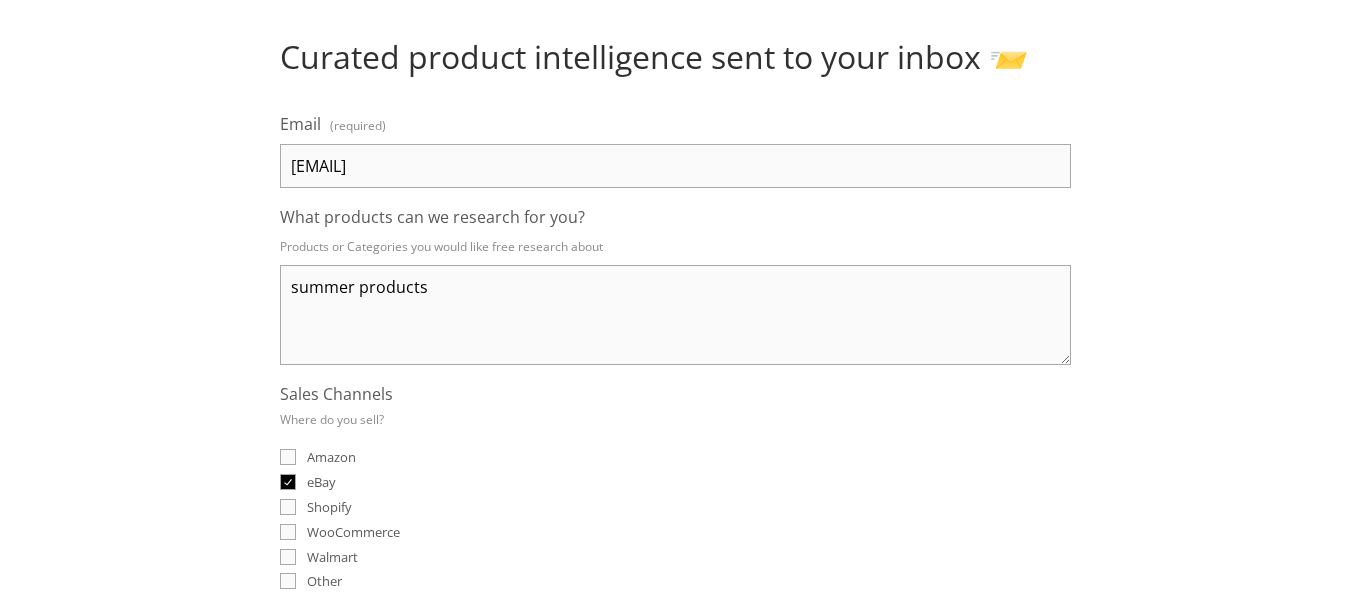 checkbox on "true" 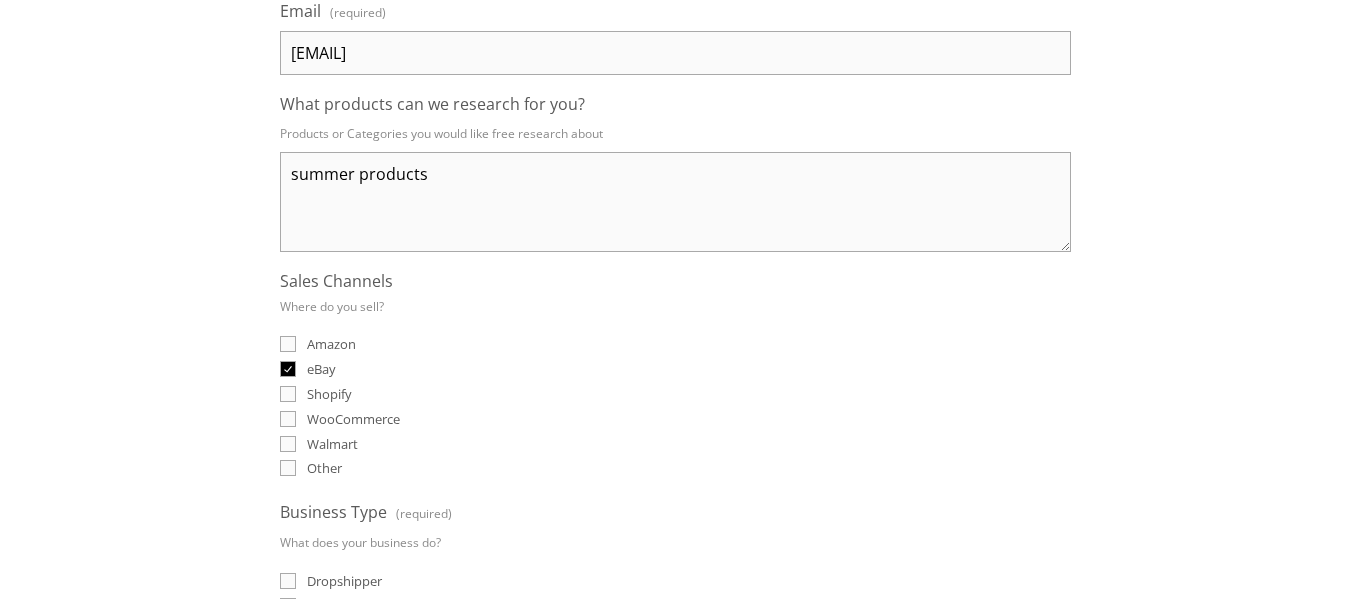 scroll, scrollTop: 600, scrollLeft: 0, axis: vertical 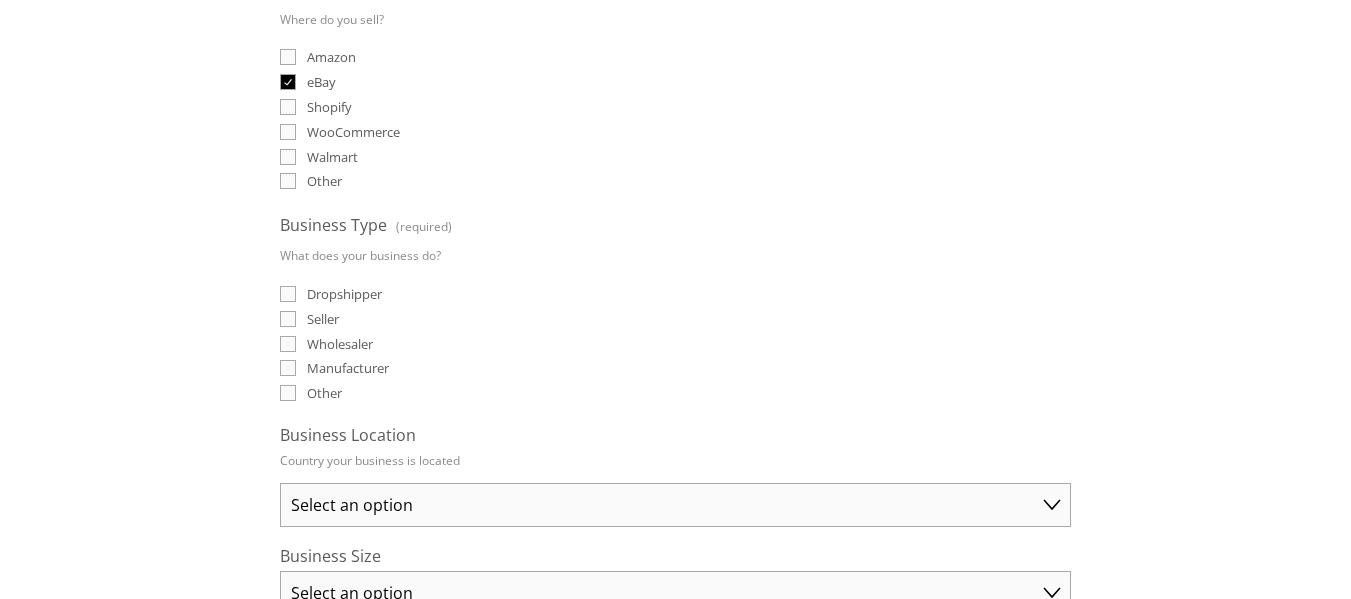 click on "Dropshipper" at bounding box center [288, 294] 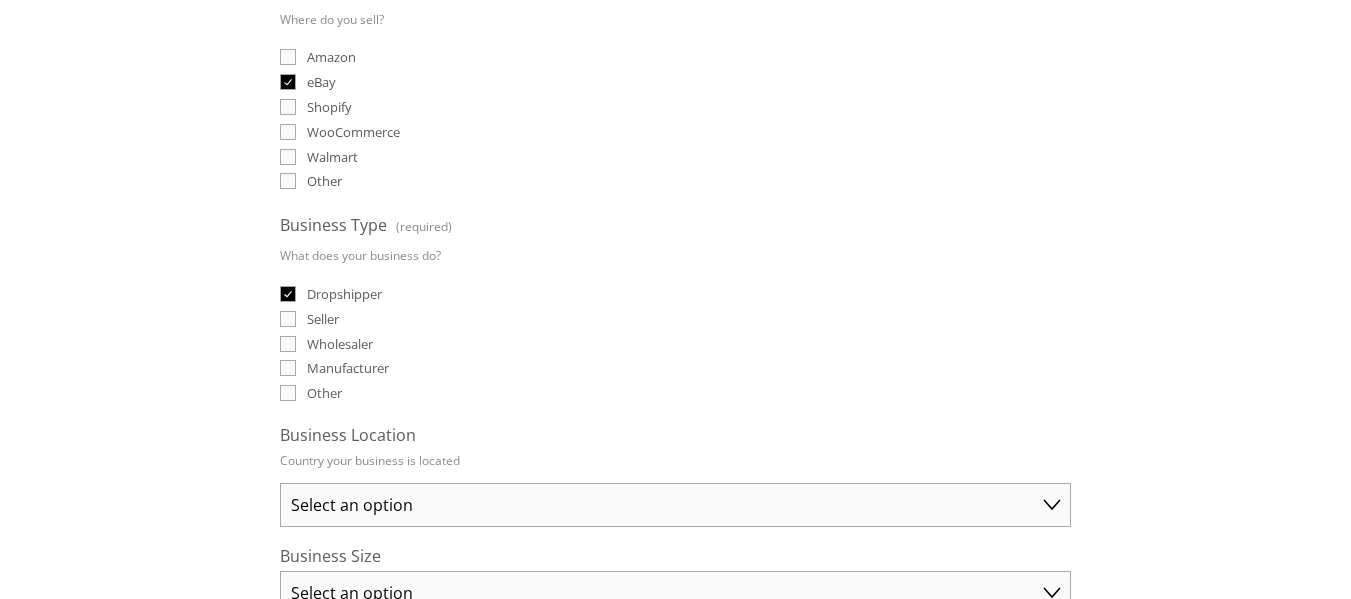 checkbox on "true" 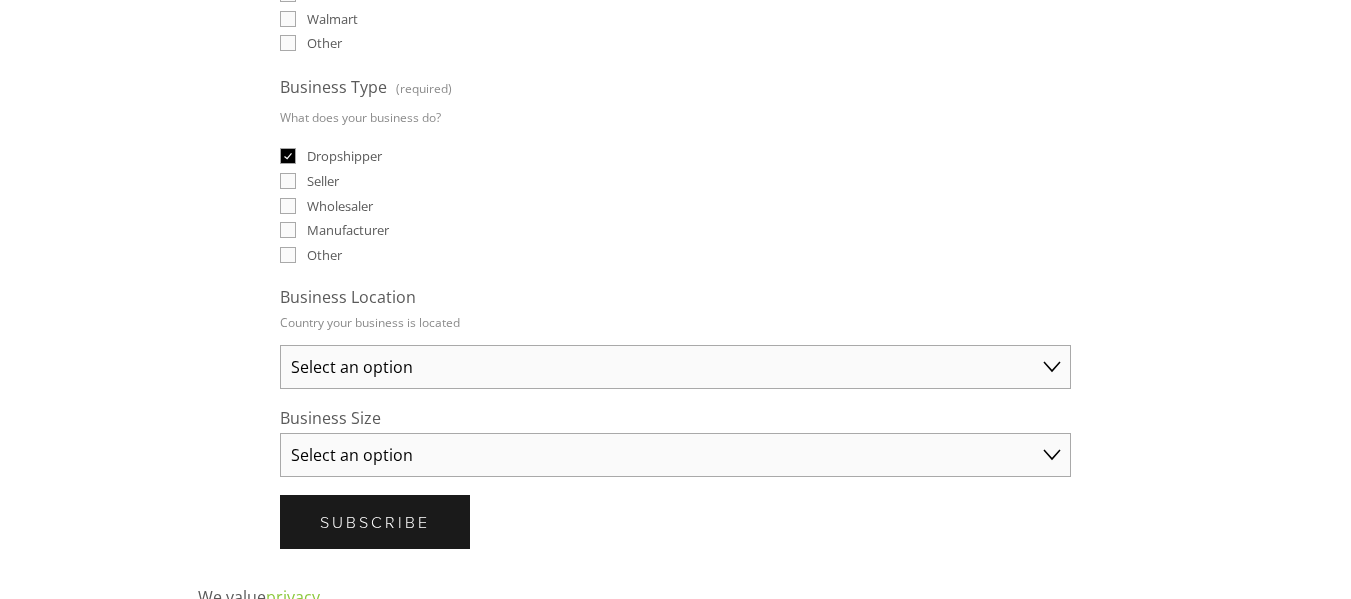 scroll, scrollTop: 800, scrollLeft: 0, axis: vertical 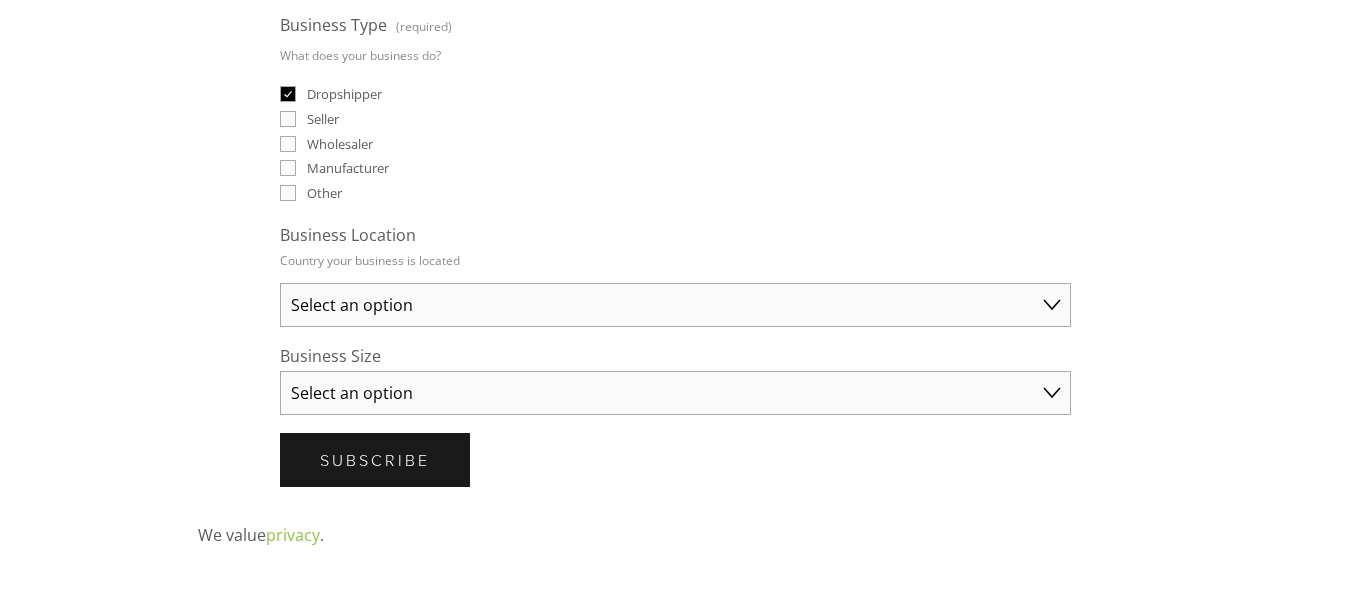 click on "Select an option Australia United States United Kingdom China Japan Germany Canada Other" at bounding box center (675, 305) 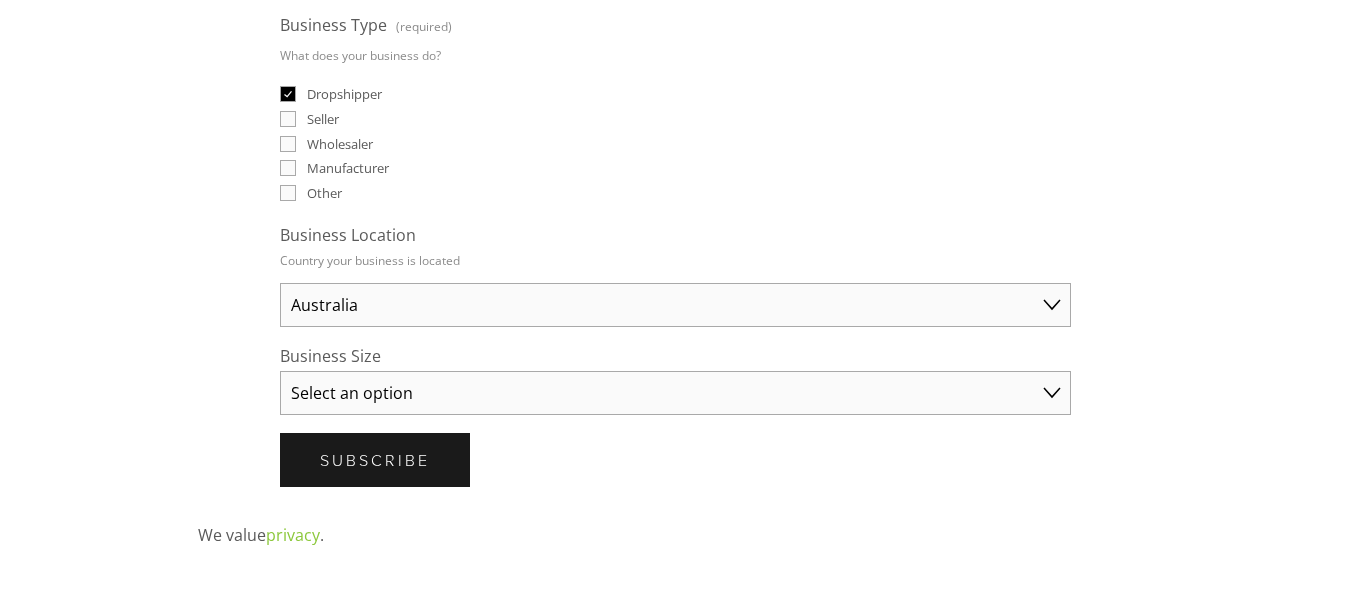 click on "Select an option Australia United States United Kingdom China Japan Germany Canada Other" at bounding box center [675, 305] 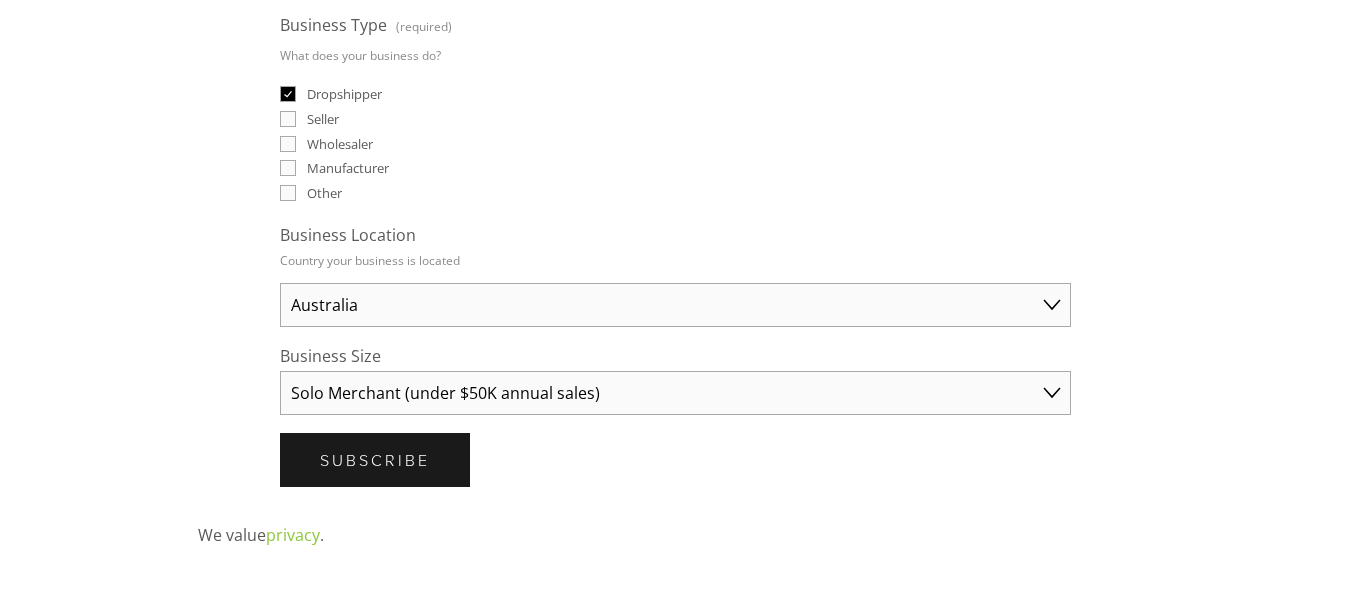 click on "Select an option Solo Merchant (under $50K annual sales) Small Business ($50K - $250K annual sales) Established Business (Over $250K annual sales)" at bounding box center (675, 393) 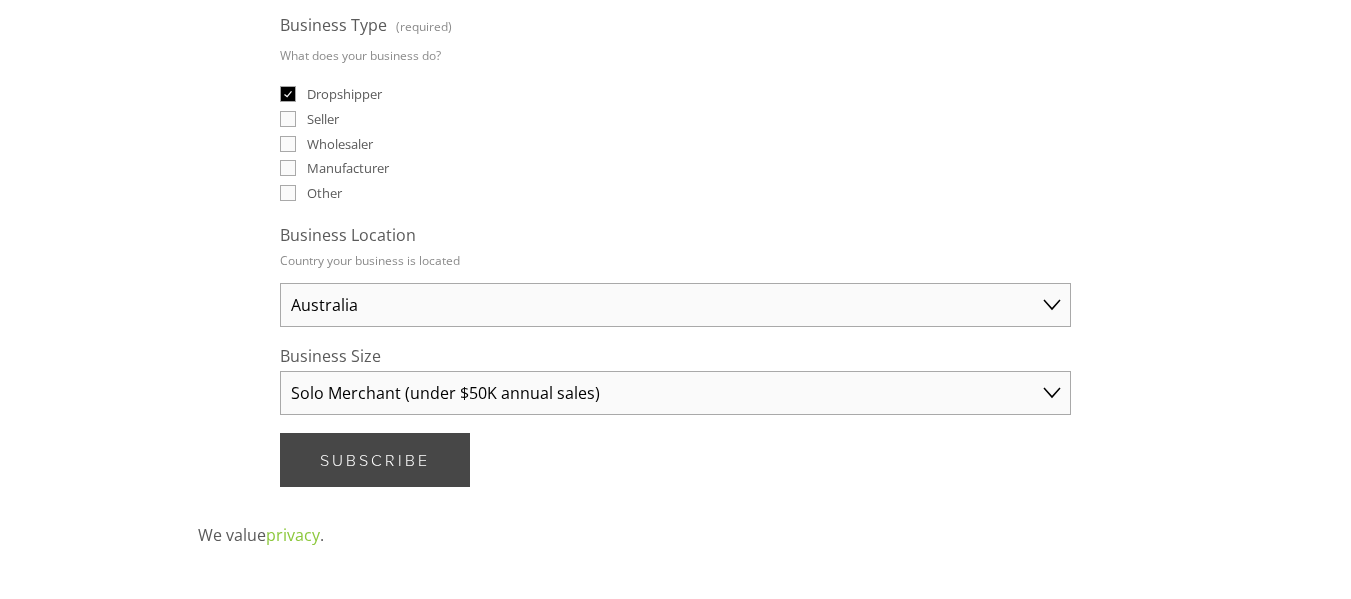 click on "Subscribe" at bounding box center [375, 460] 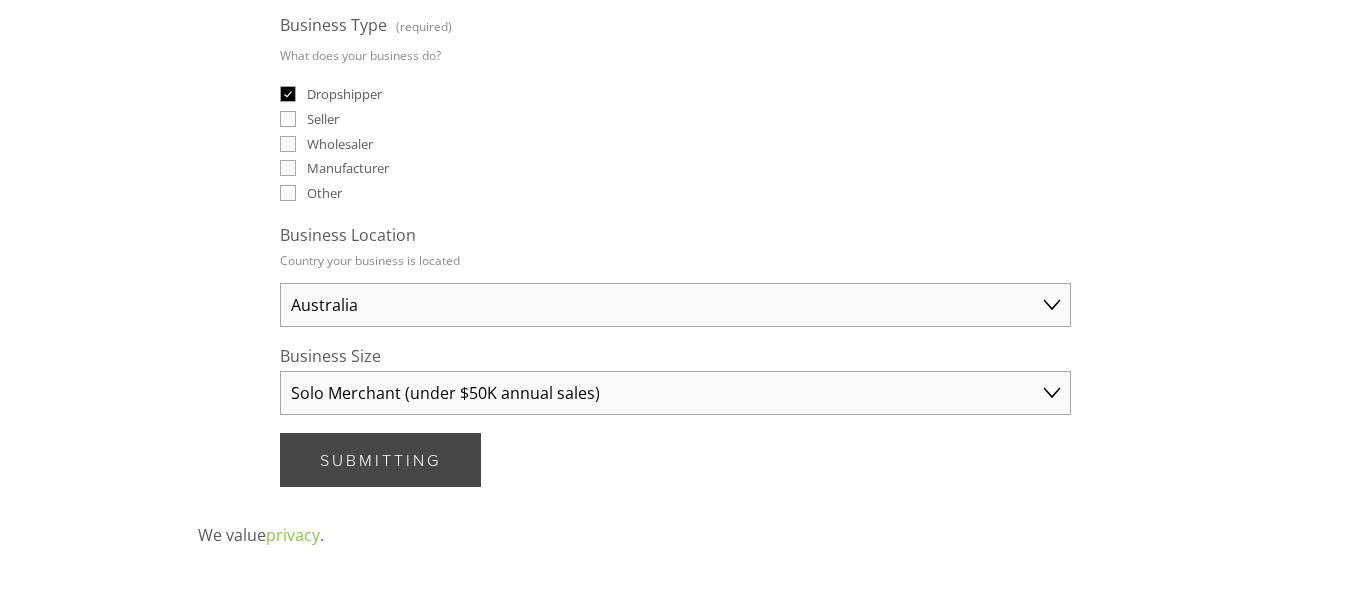 click on "Submitting Subscribe" at bounding box center [380, 460] 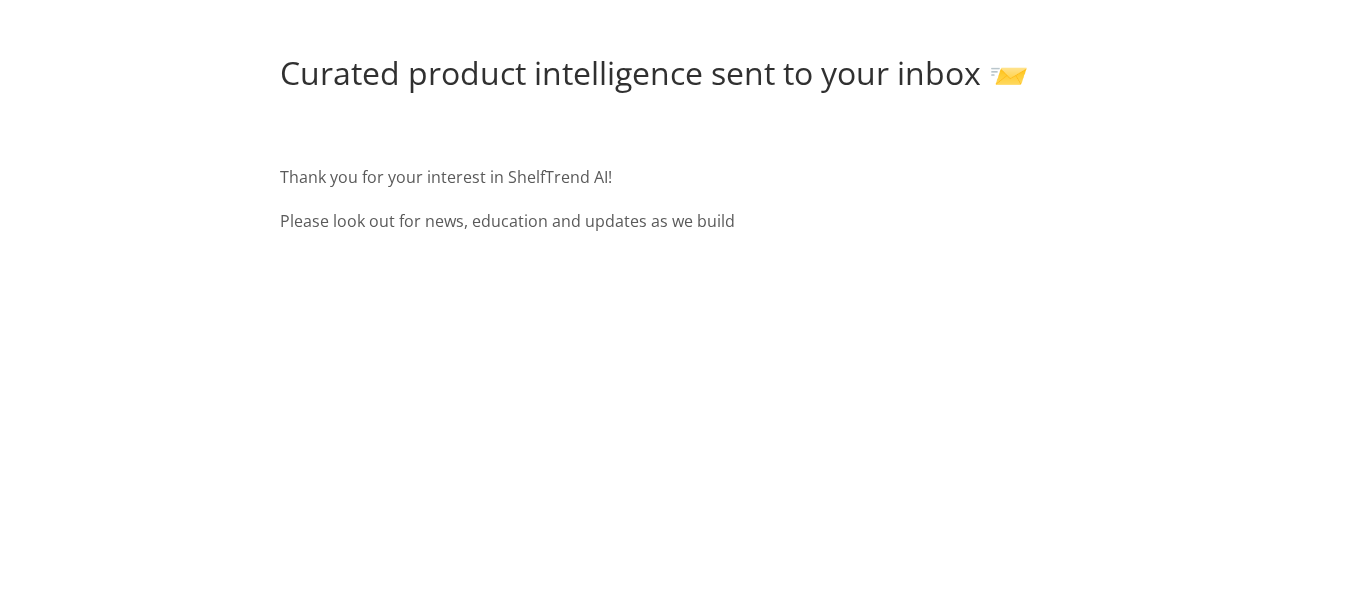 scroll, scrollTop: 0, scrollLeft: 0, axis: both 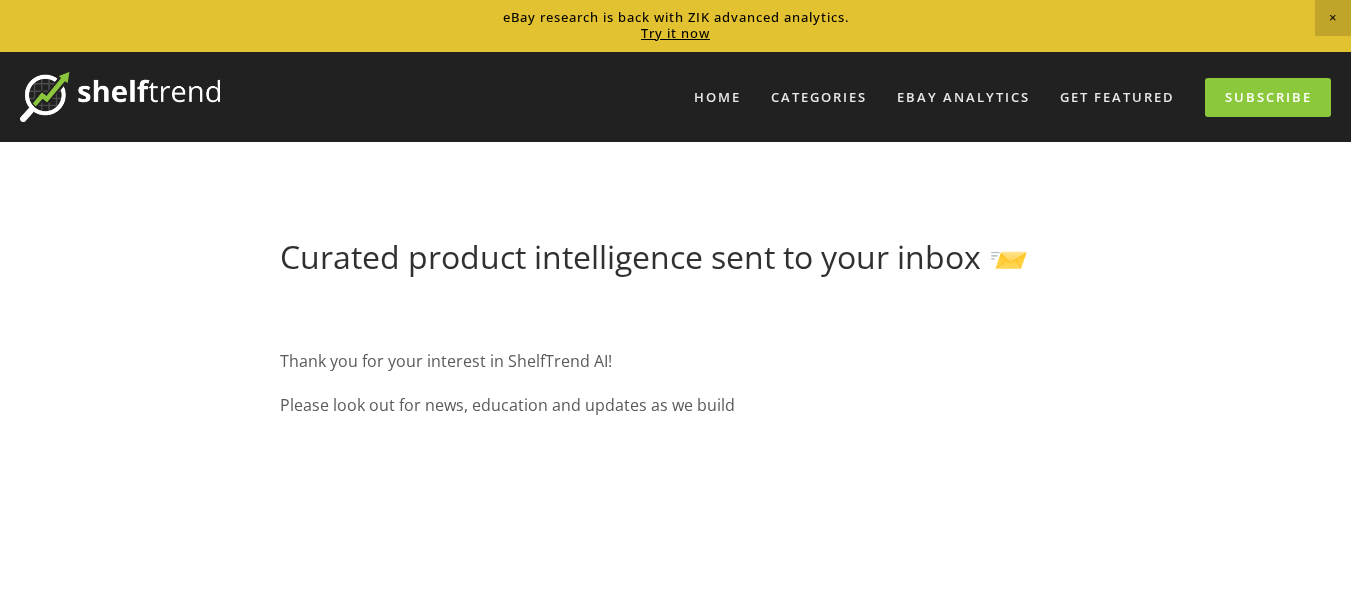 click at bounding box center (1333, 18) 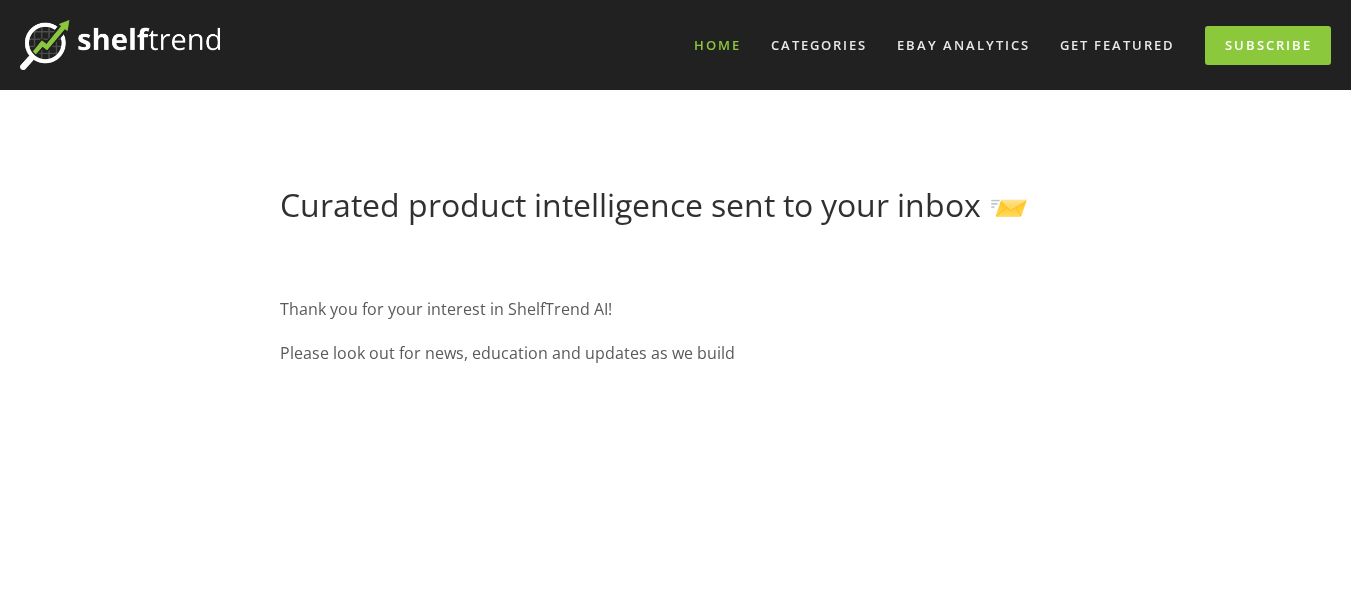 click on "Home" at bounding box center [717, 45] 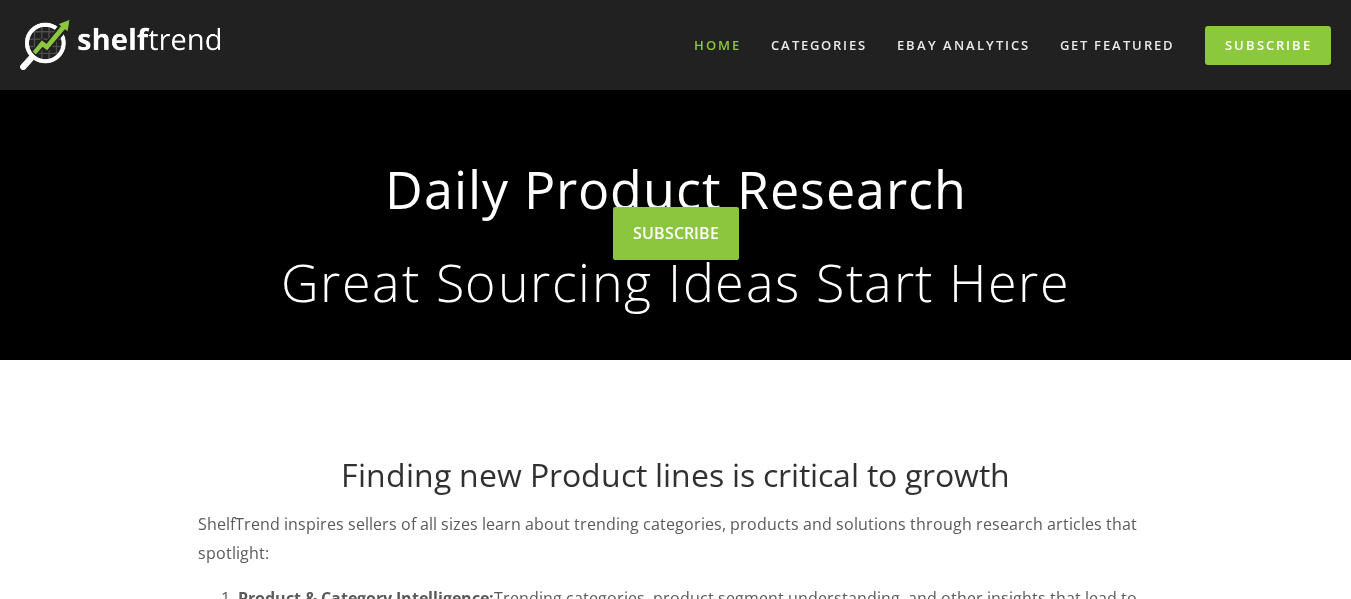 scroll, scrollTop: 400, scrollLeft: 0, axis: vertical 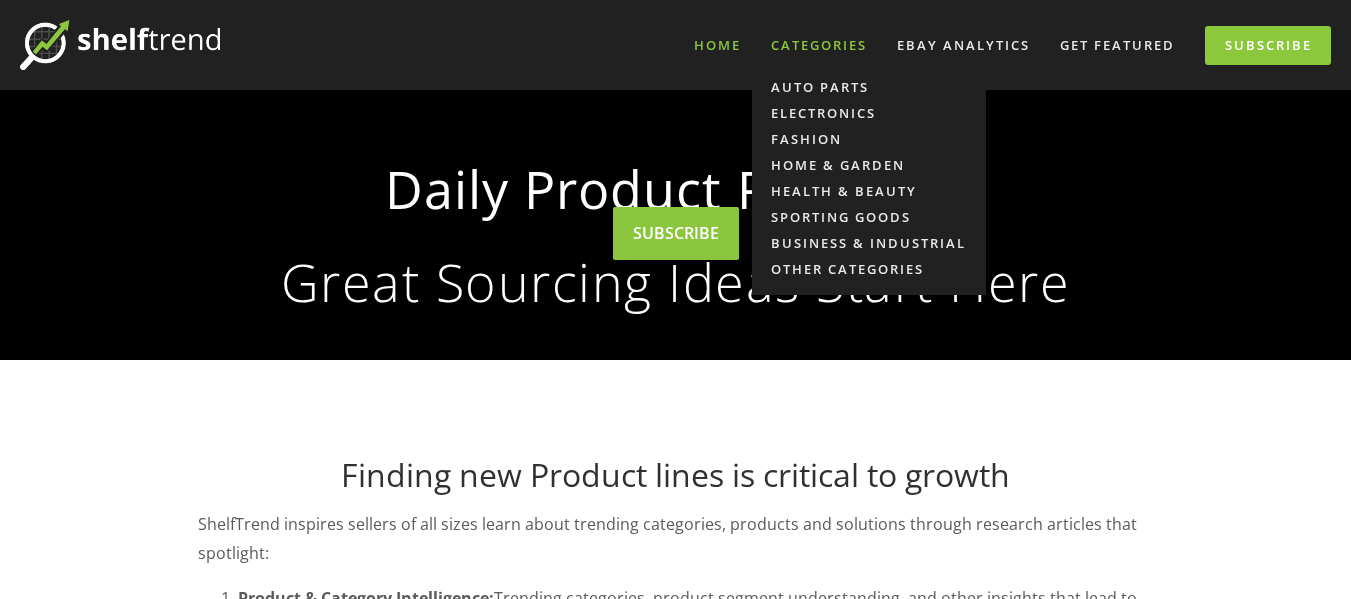 click on "Categories" at bounding box center [819, 45] 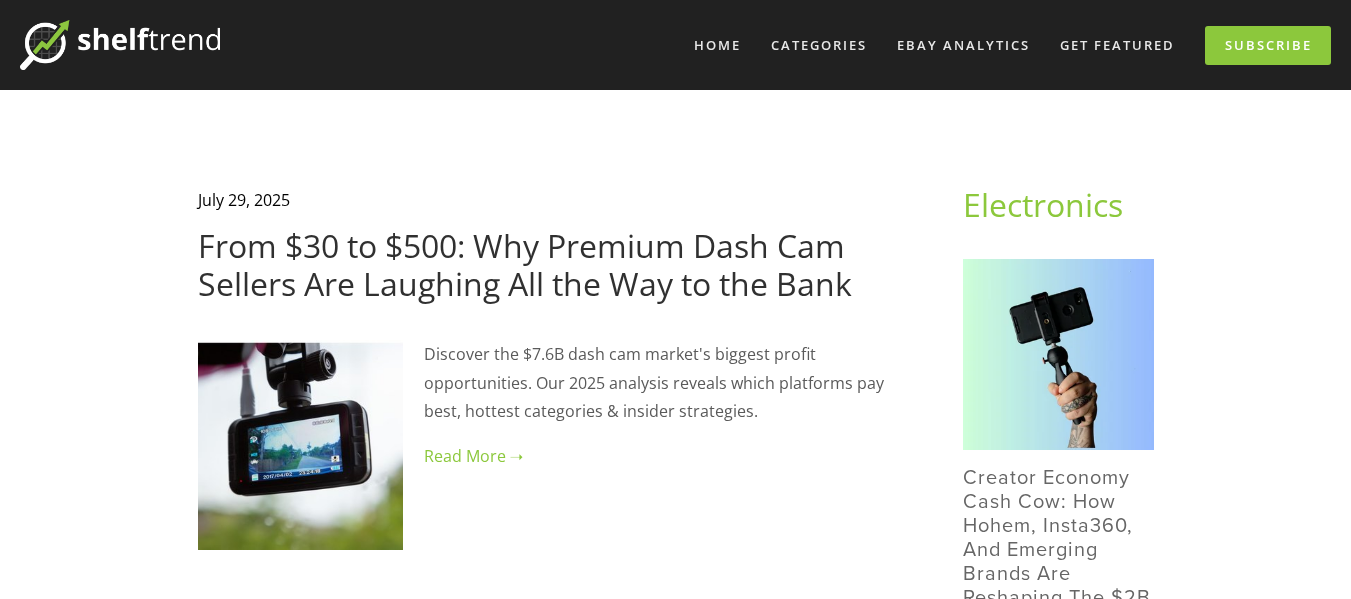 scroll, scrollTop: 0, scrollLeft: 0, axis: both 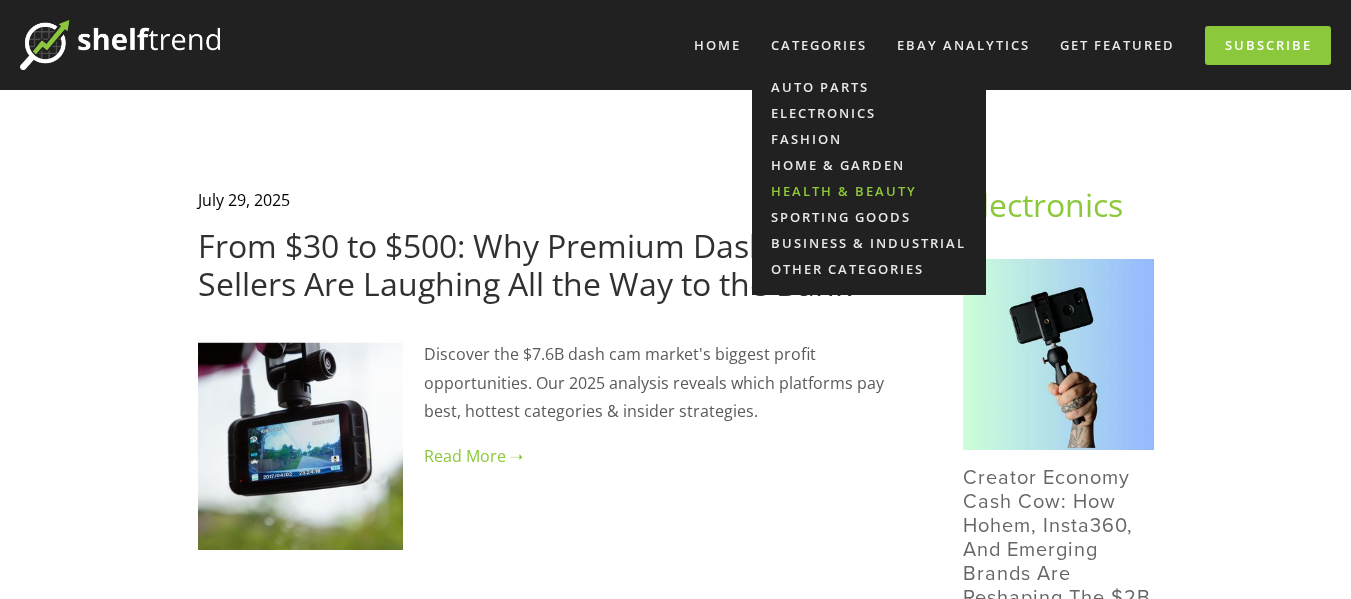 click on "Health & Beauty" at bounding box center [869, 191] 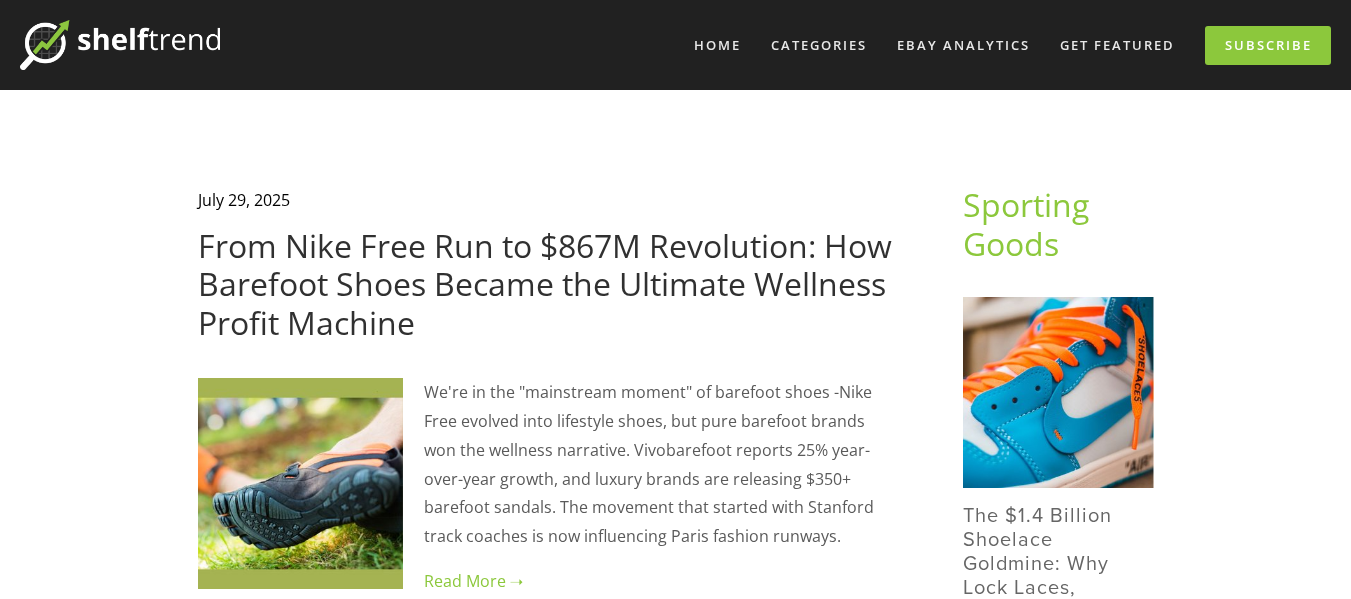scroll, scrollTop: 0, scrollLeft: 0, axis: both 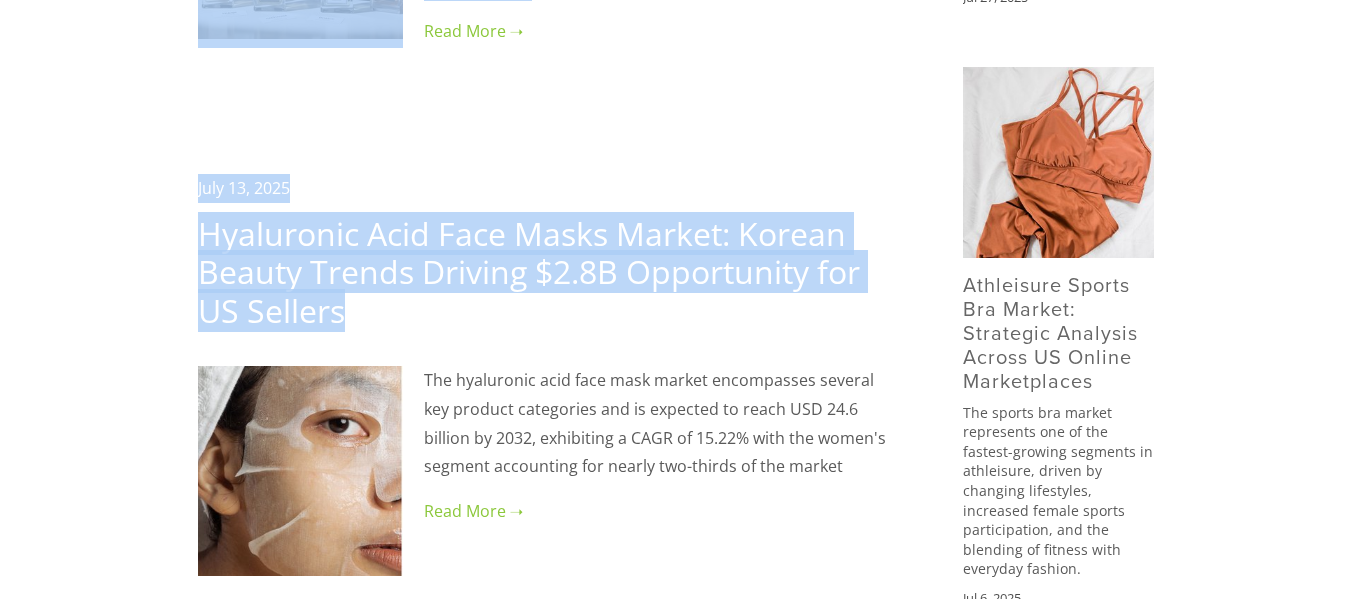drag, startPoint x: 191, startPoint y: 231, endPoint x: 360, endPoint y: 330, distance: 195.8622 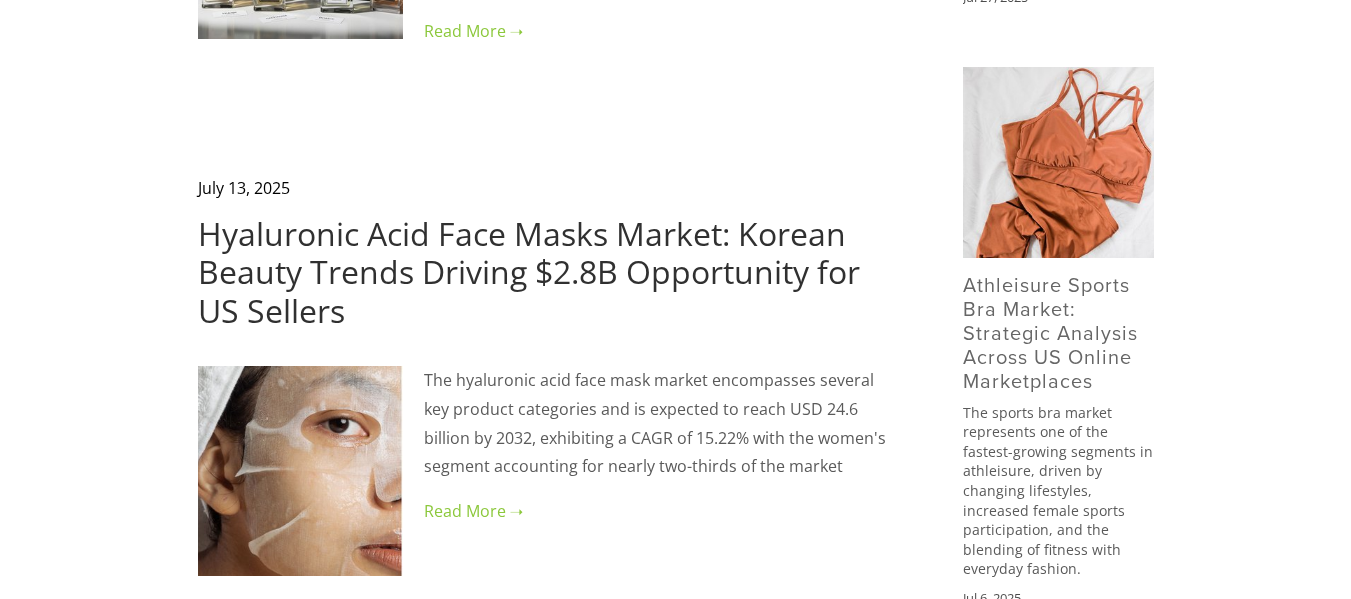 click on "Home
Categories
Auto Parts
Electronics
Fashion
Home & Garden" at bounding box center [675, 1704] 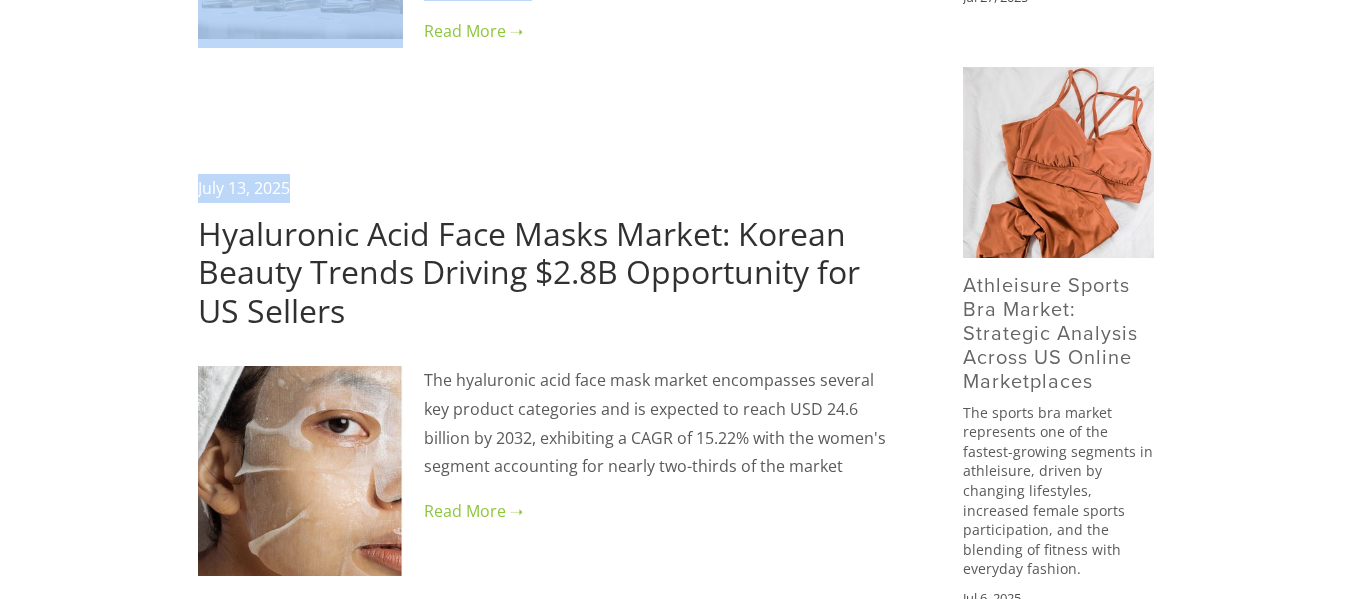 click on "Aja Isaac
July 29, 2025
From Nike Free Run to $867M Revolution: How Barefoot Shoes Became the Ultimate Wellness Profit Machine
Aja Isaac
July 29, 2025
We're in the "mainstream moment" of barefoot shoes -Nike Free evolved into lifestyle shoes, but pure barefoot brands won the wellness narrative. Vivobarefoot reports 25% year-over-year growth, and luxury brands are releasing $350+ barefoot sandals. The movement that started with Stanford track coaches is now influencing Paris fashion runways.
Tagged:  barefoot shoes market analysis ,  ,  ,  ,  ,  ,  ,  ," at bounding box center (676, 1581) 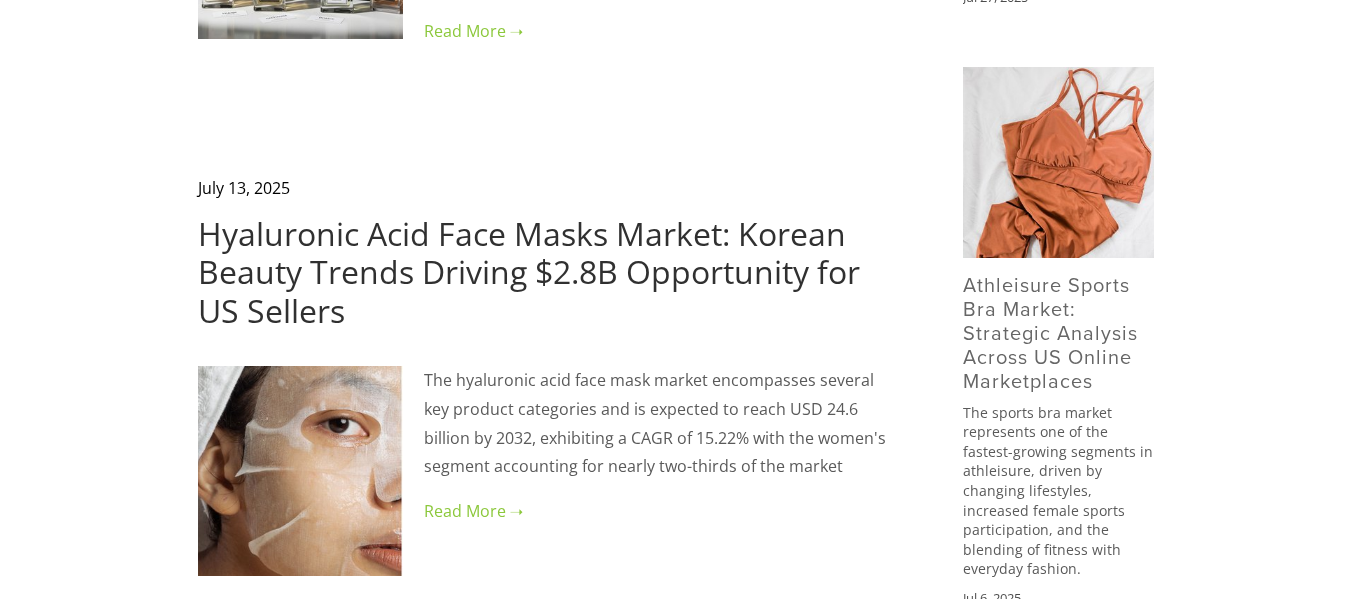 click on "Aja Isaac
July 29, 2025
From Nike Free Run to $867M Revolution: How Barefoot Shoes Became the Ultimate Wellness Profit Machine
Aja Isaac
July 29, 2025
We're in the "mainstream moment" of barefoot shoes -Nike Free evolved into lifestyle shoes, but pure barefoot brands won the wellness narrative. Vivobarefoot reports 25% year-over-year growth, and luxury brands are releasing $350+ barefoot sandals. The movement that started with Stanford track coaches is now influencing Paris fashion runways.
Tagged:  barefoot shoes market analysis ,  ,  ,  ,  ,  ,  ,  ," at bounding box center (676, 1581) 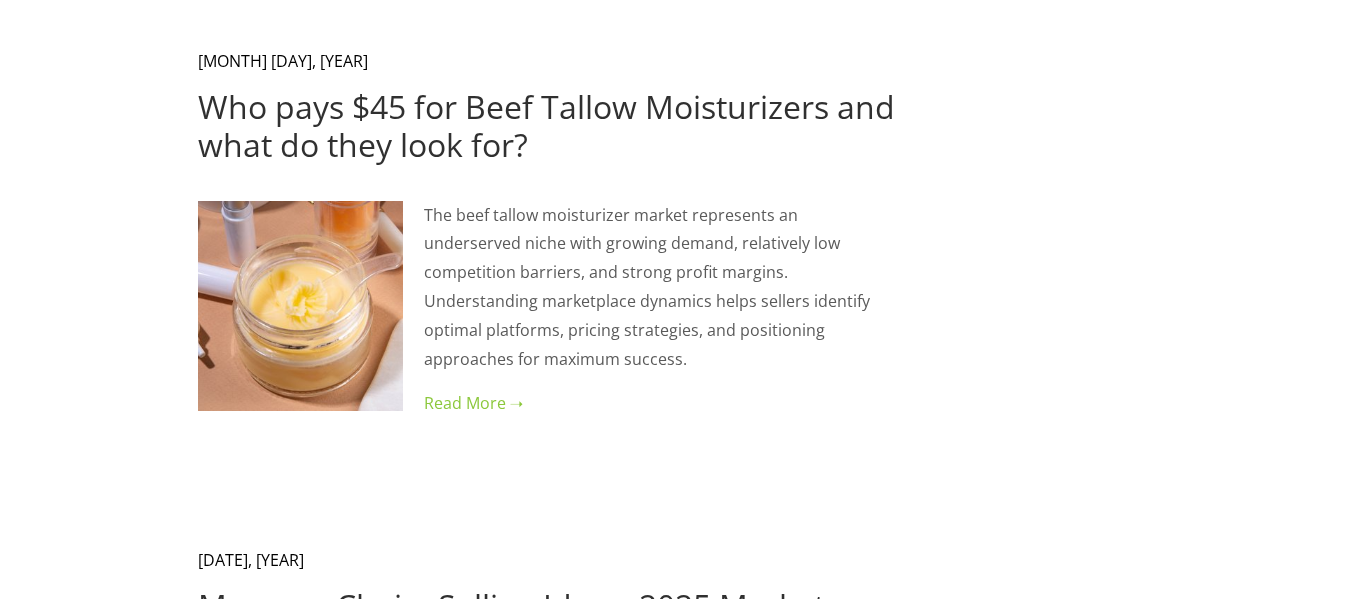 scroll, scrollTop: 3149, scrollLeft: 0, axis: vertical 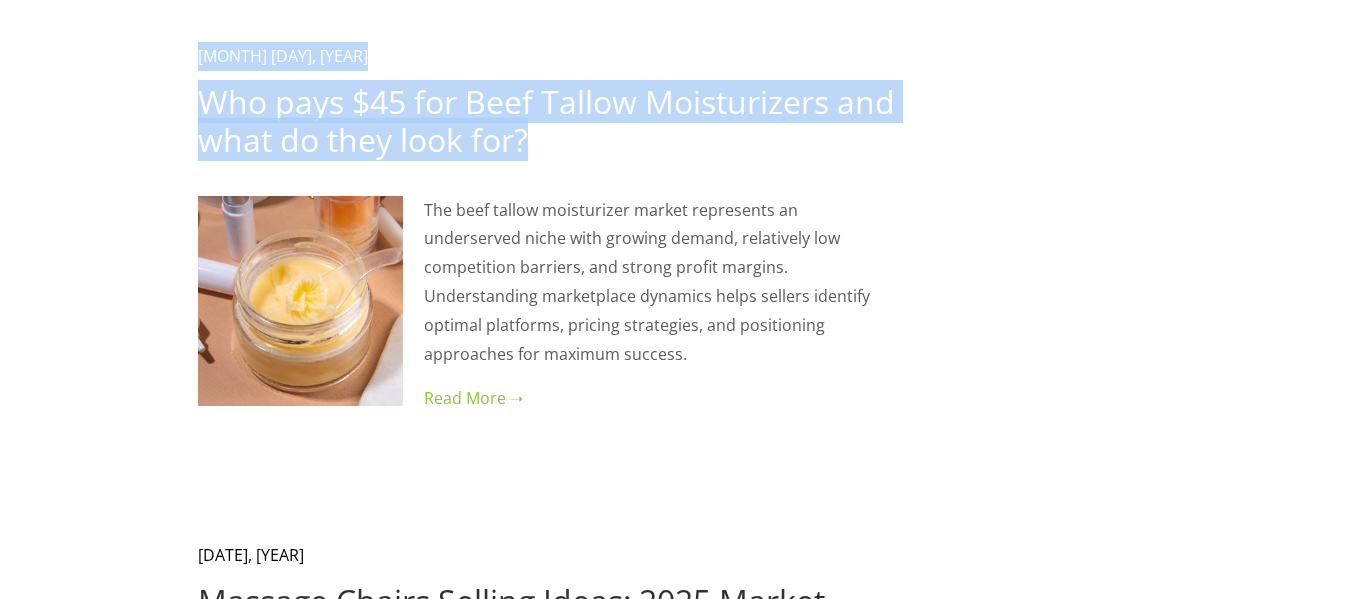 drag, startPoint x: 193, startPoint y: 104, endPoint x: 526, endPoint y: 156, distance: 337.0356 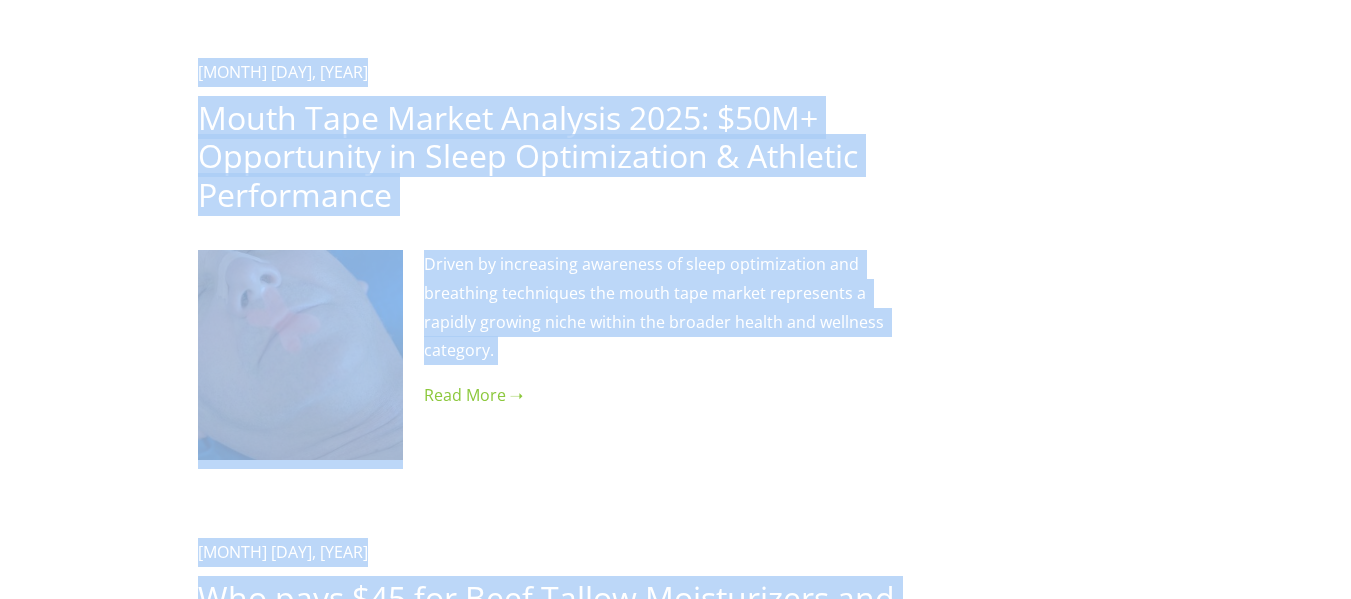 scroll, scrollTop: 2949, scrollLeft: 0, axis: vertical 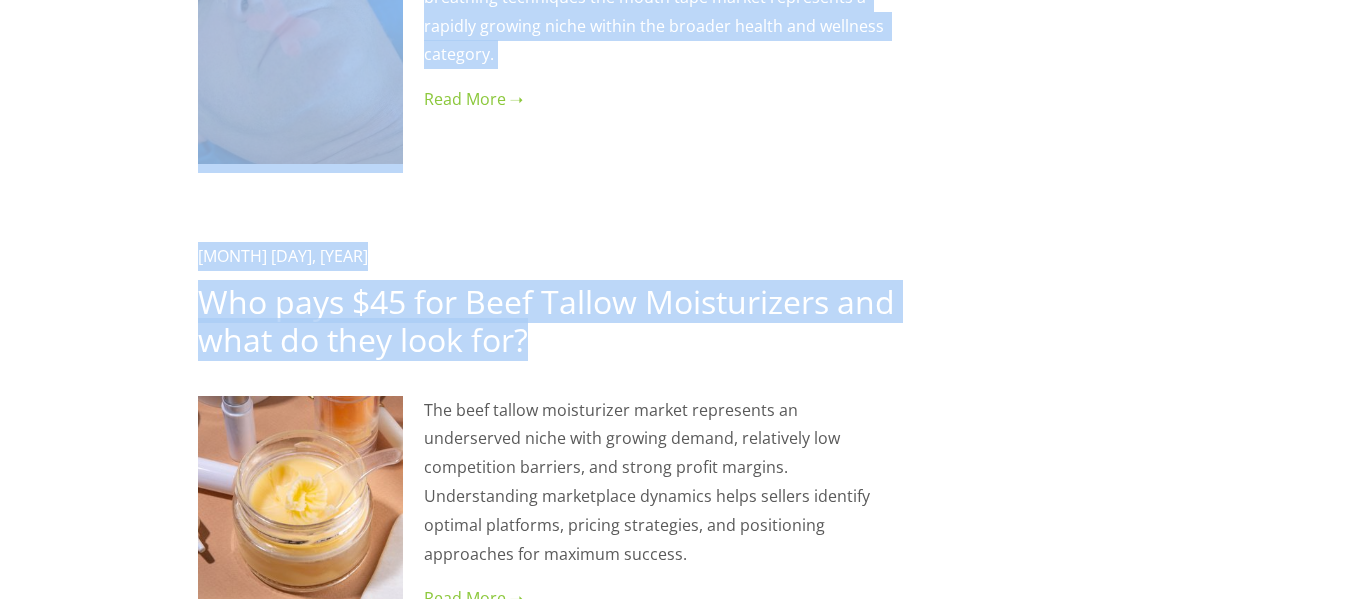 click on "Home
Categories
Auto Parts
Electronics
Fashion
Home & Garden" at bounding box center [675, -196] 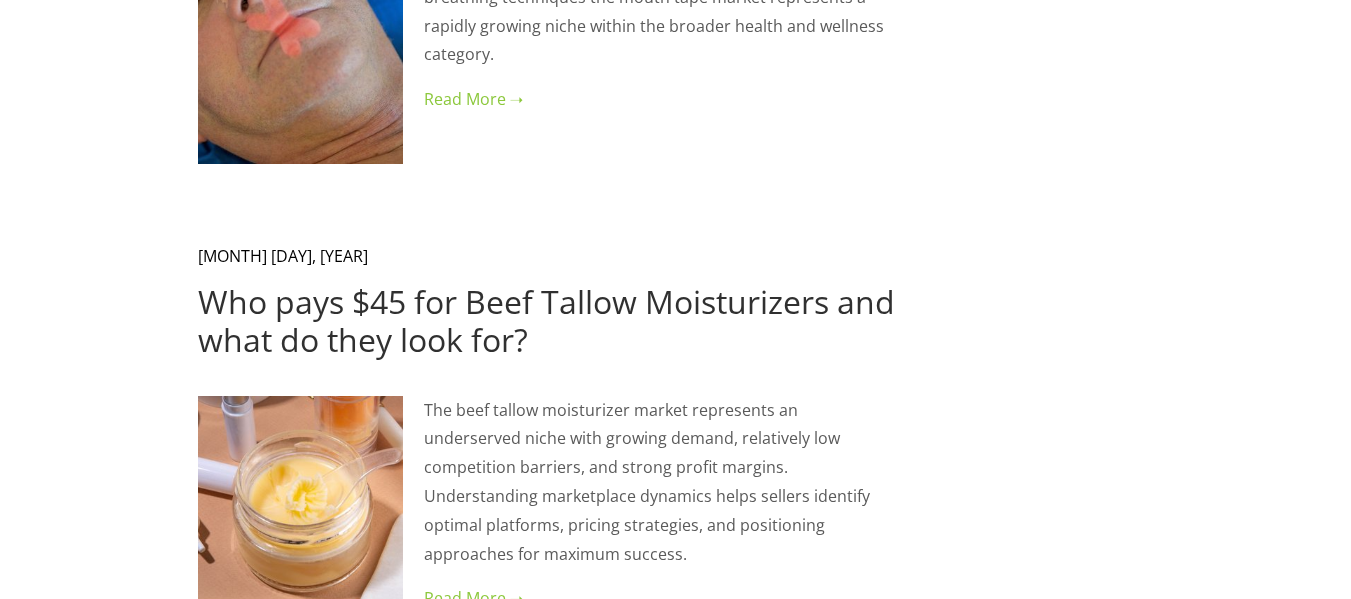 click on "Who pays $45 for Beef Tallow Moisturizers and what do they look for?" at bounding box center (546, 320) 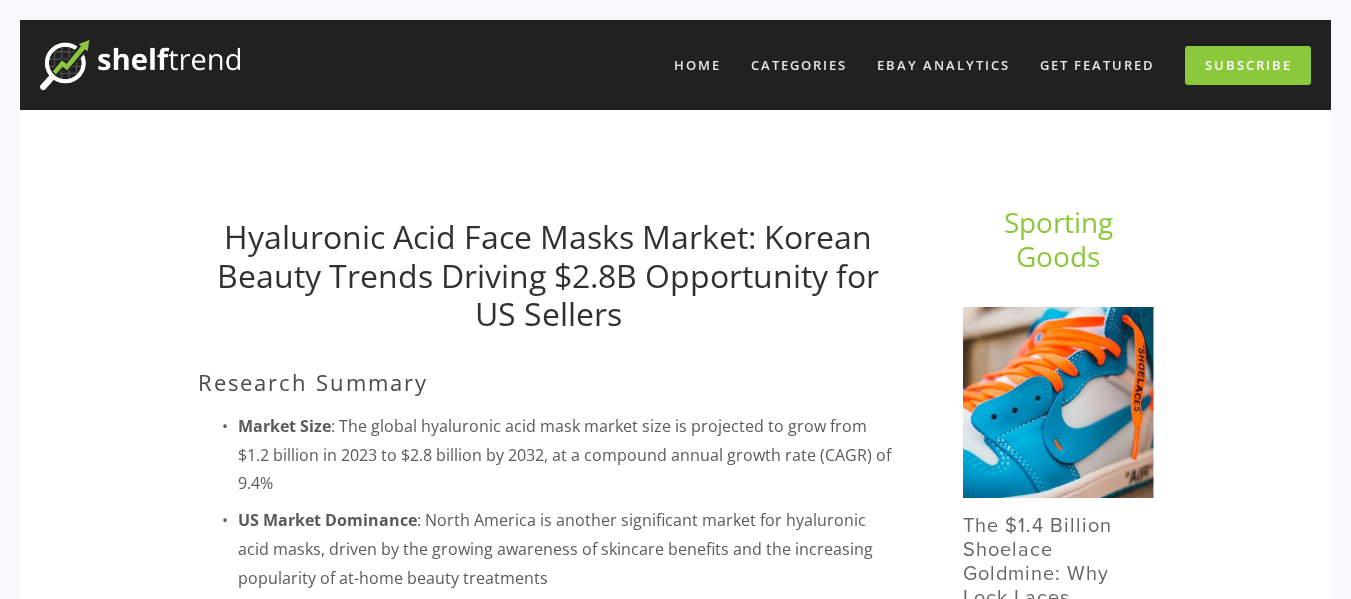 scroll, scrollTop: 0, scrollLeft: 0, axis: both 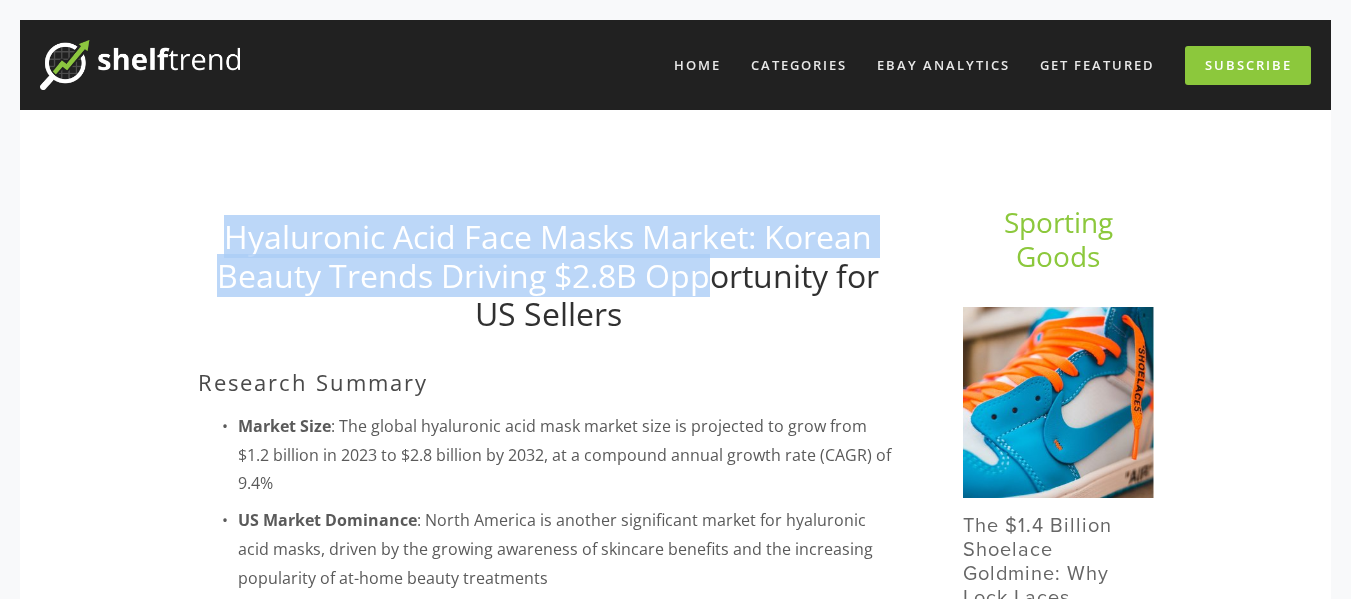 drag, startPoint x: 217, startPoint y: 236, endPoint x: 741, endPoint y: 251, distance: 524.21466 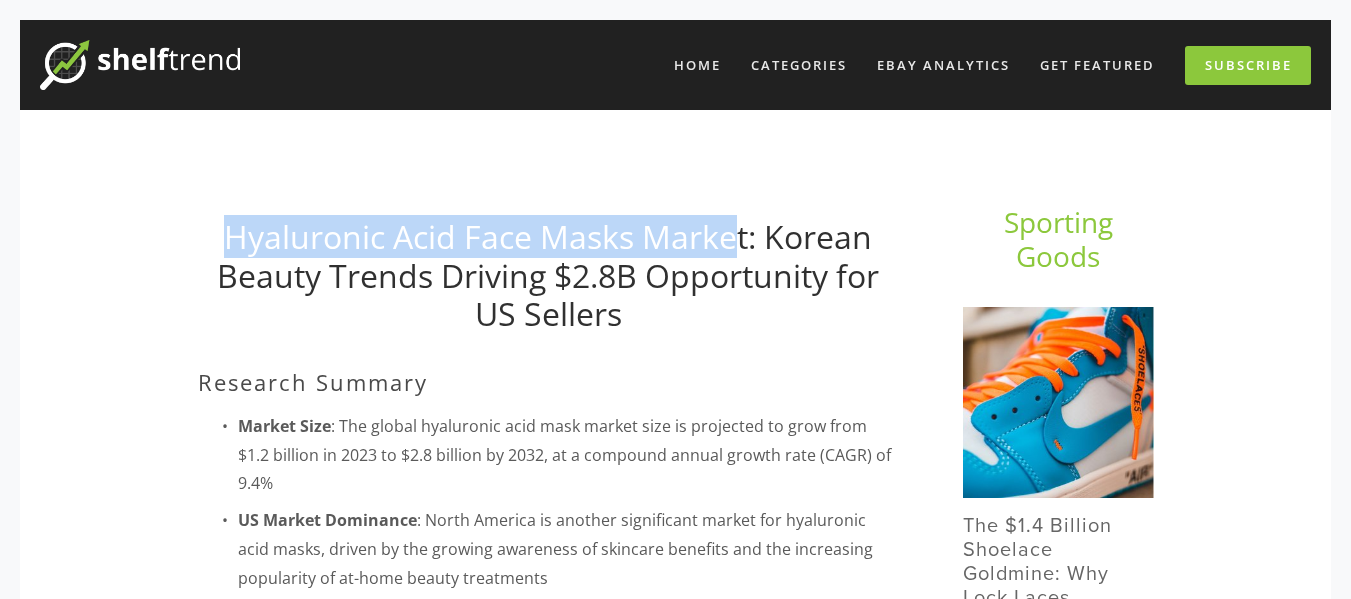 click on "Hyaluronic Acid Face Masks Market: Korean Beauty Trends Driving $2.8B Opportunity for US Sellers" at bounding box center (548, 275) 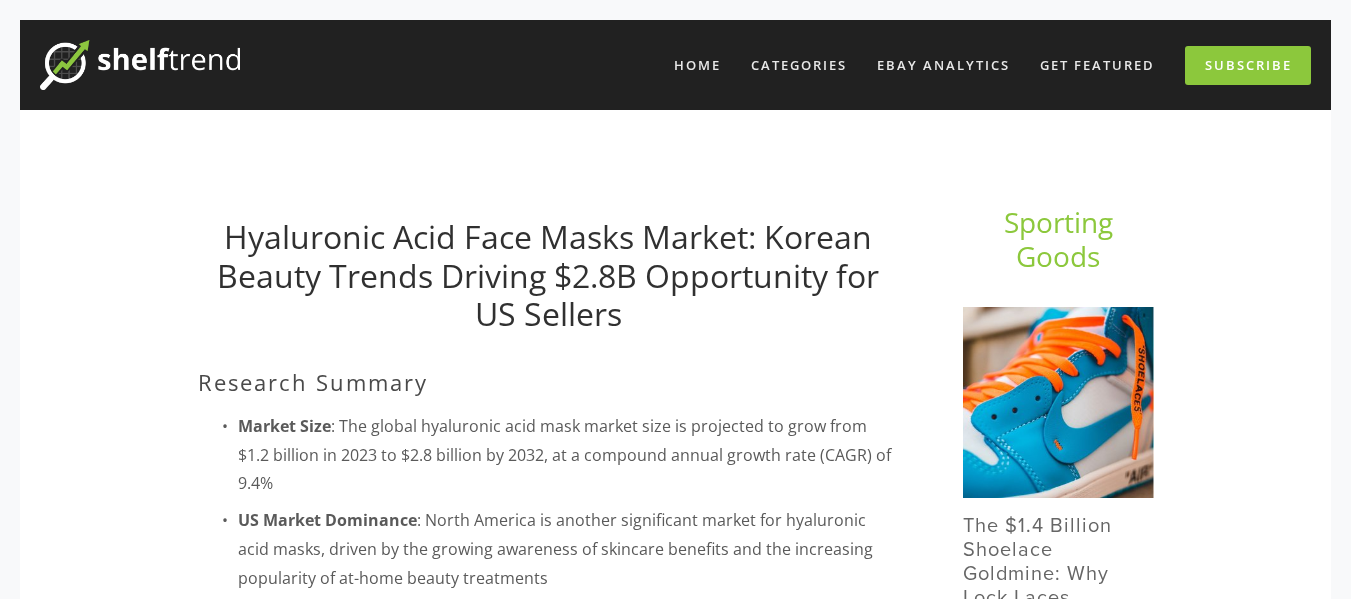 scroll, scrollTop: 0, scrollLeft: 0, axis: both 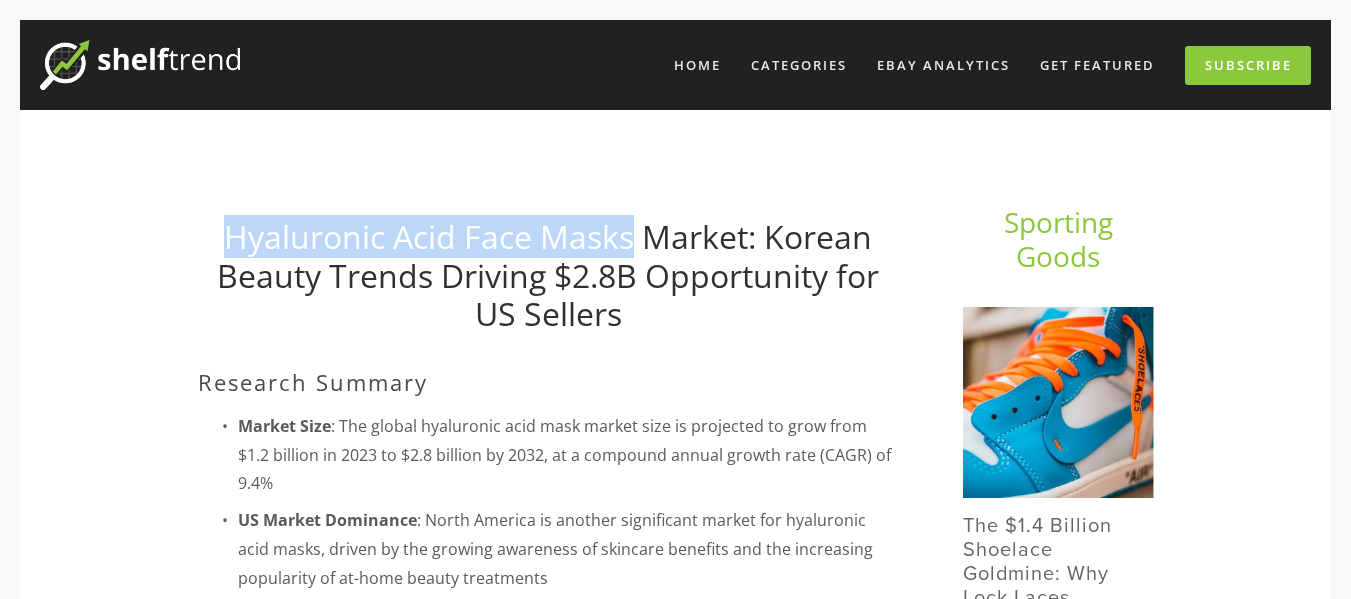 drag, startPoint x: 208, startPoint y: 232, endPoint x: 636, endPoint y: 240, distance: 428.07477 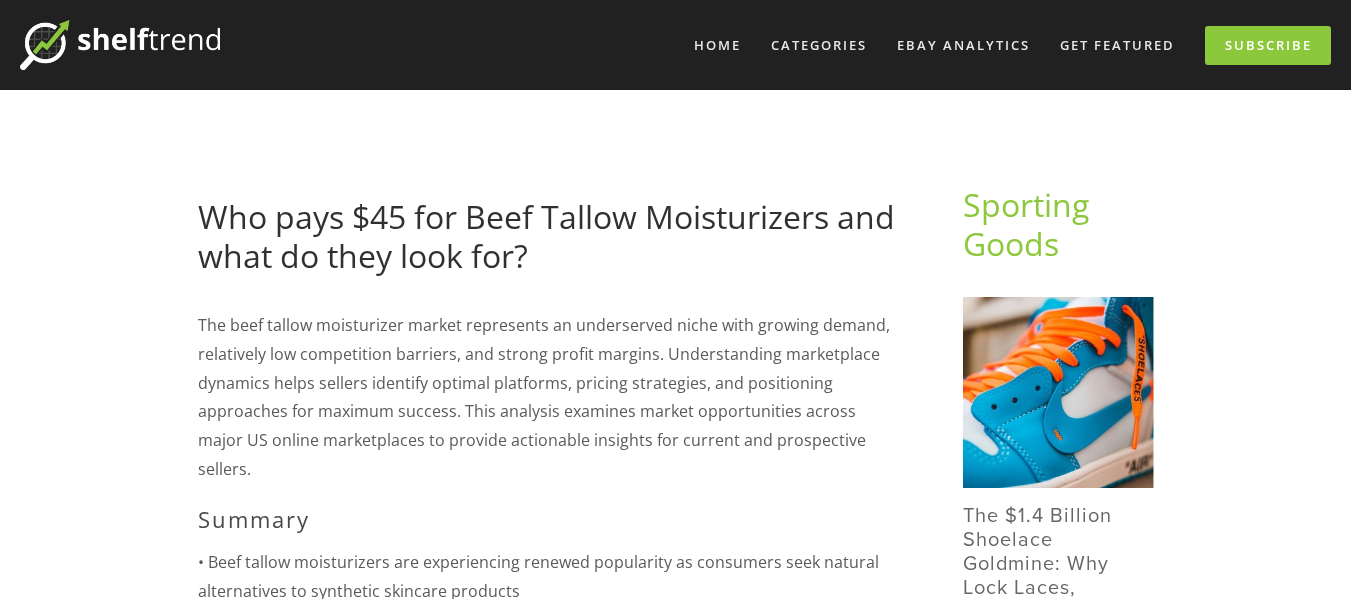 scroll, scrollTop: 0, scrollLeft: 0, axis: both 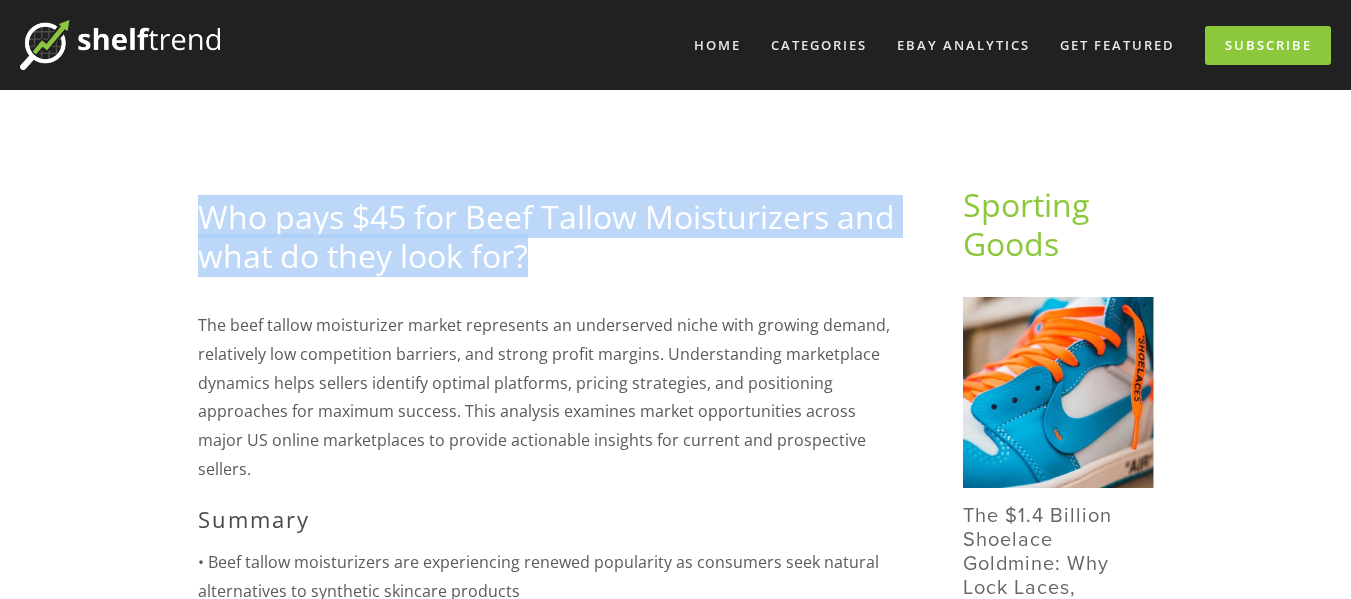 drag, startPoint x: 456, startPoint y: 185, endPoint x: 528, endPoint y: 263, distance: 106.15083 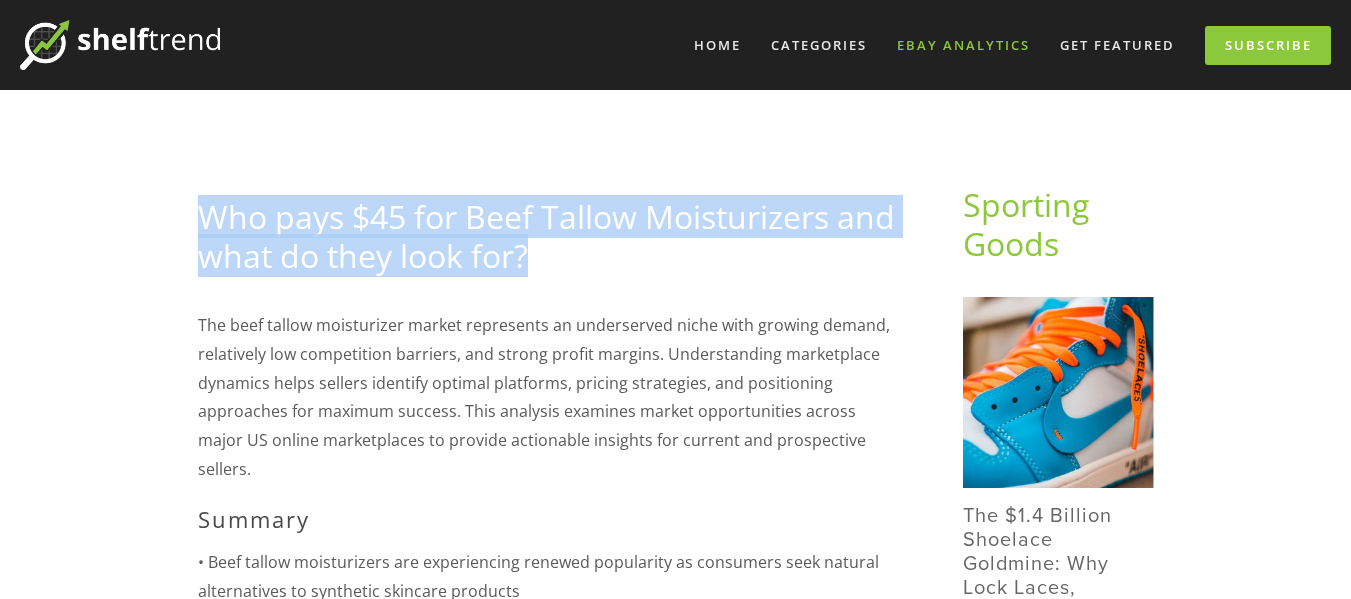 click on "eBay Analytics" at bounding box center [963, 45] 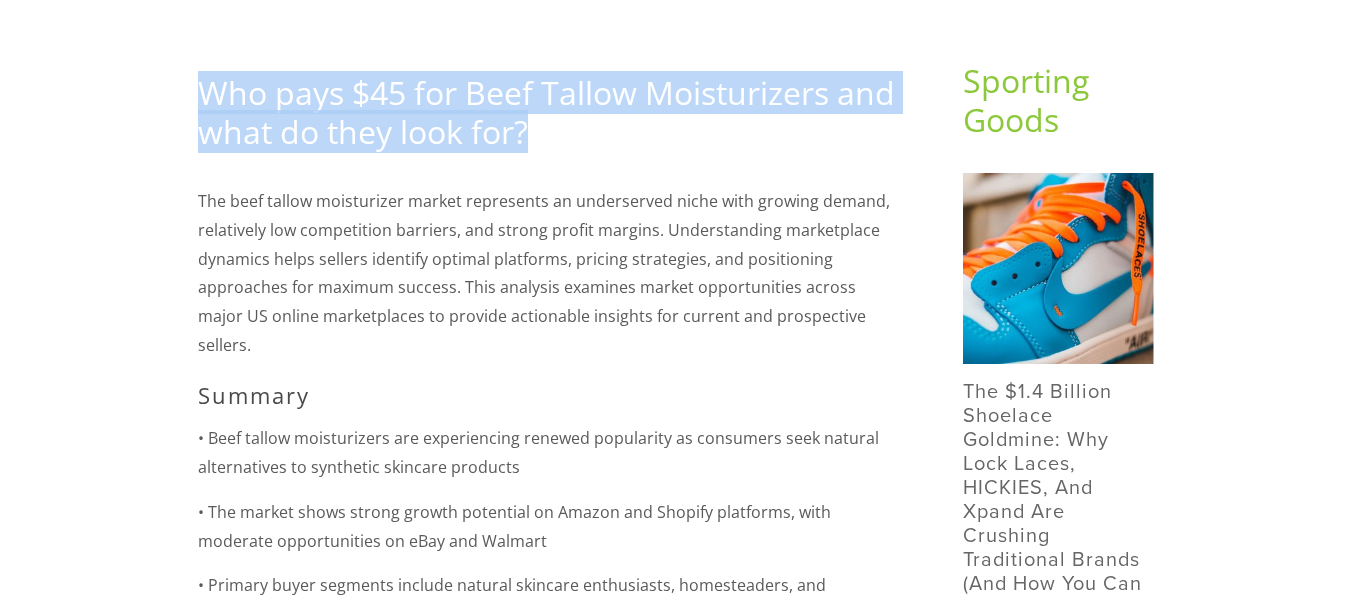 scroll, scrollTop: 100, scrollLeft: 0, axis: vertical 